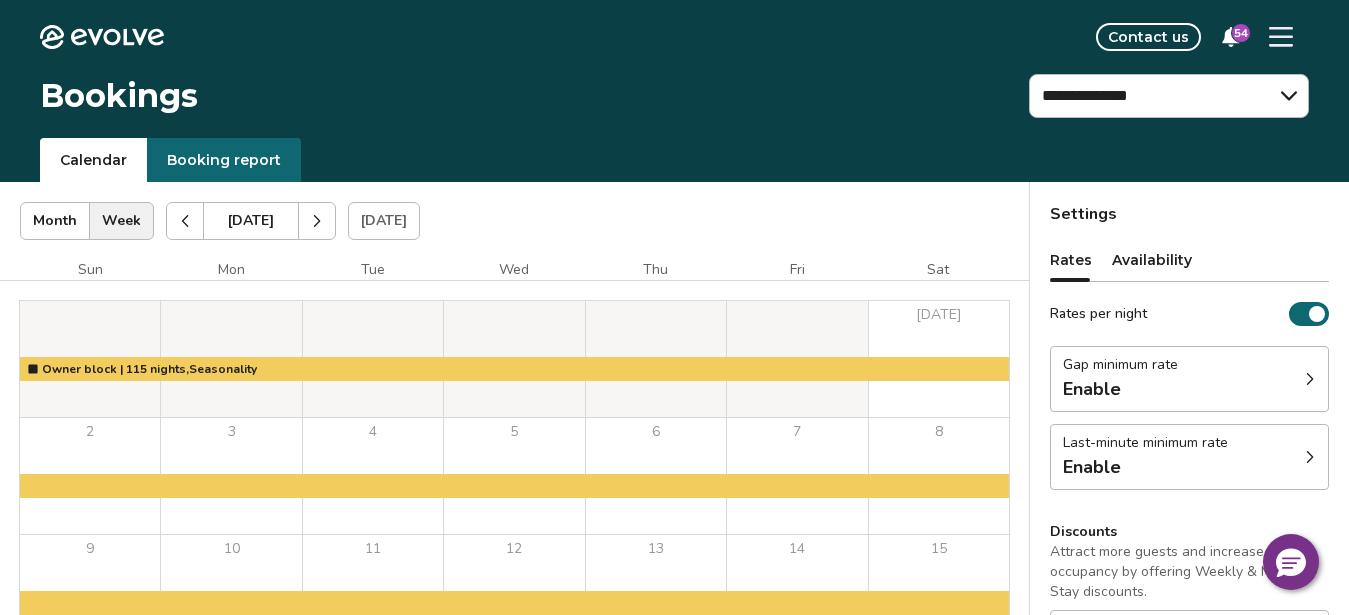 scroll, scrollTop: 0, scrollLeft: 0, axis: both 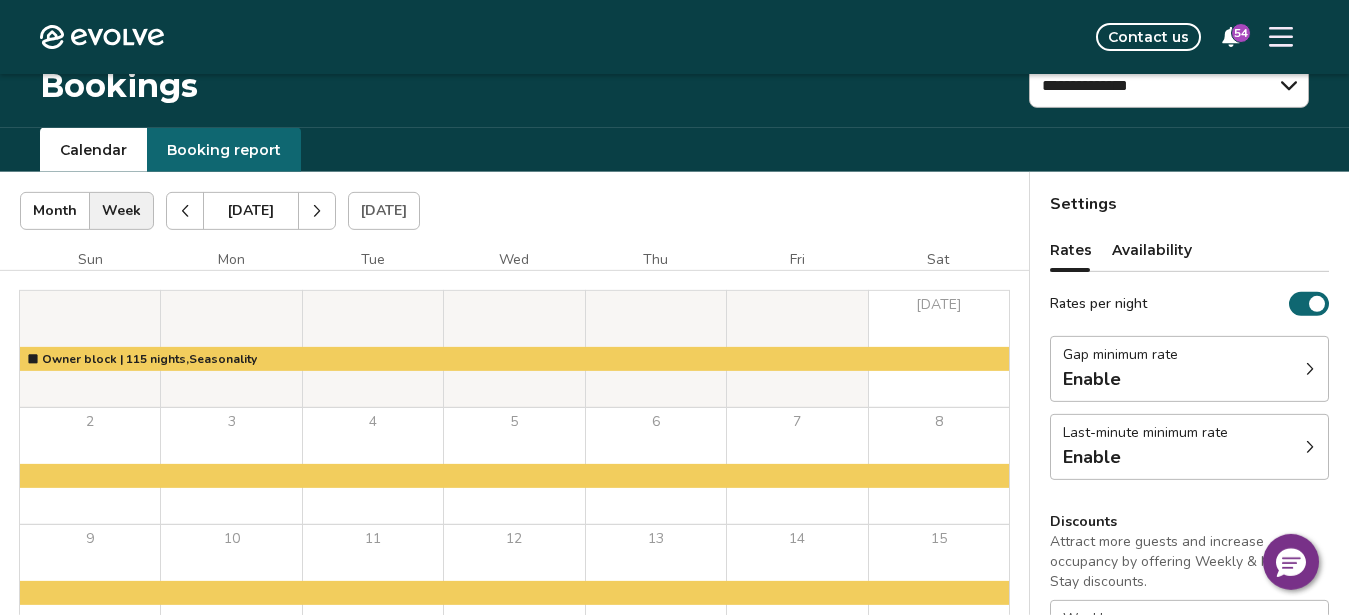 click 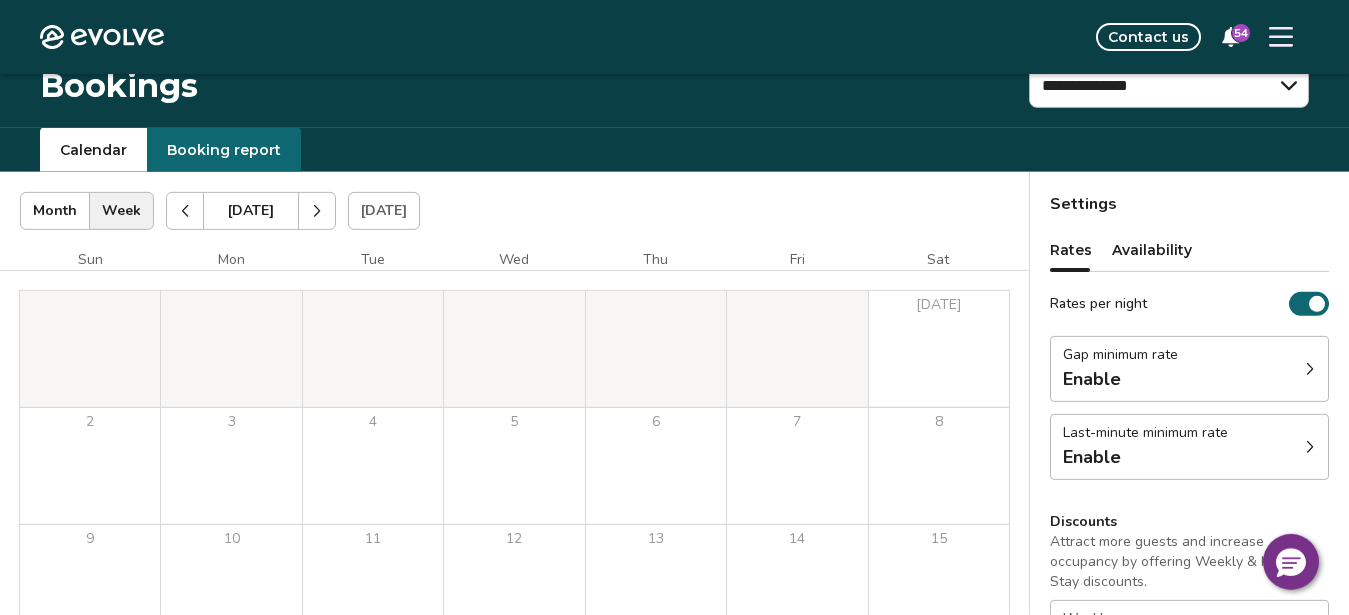 click 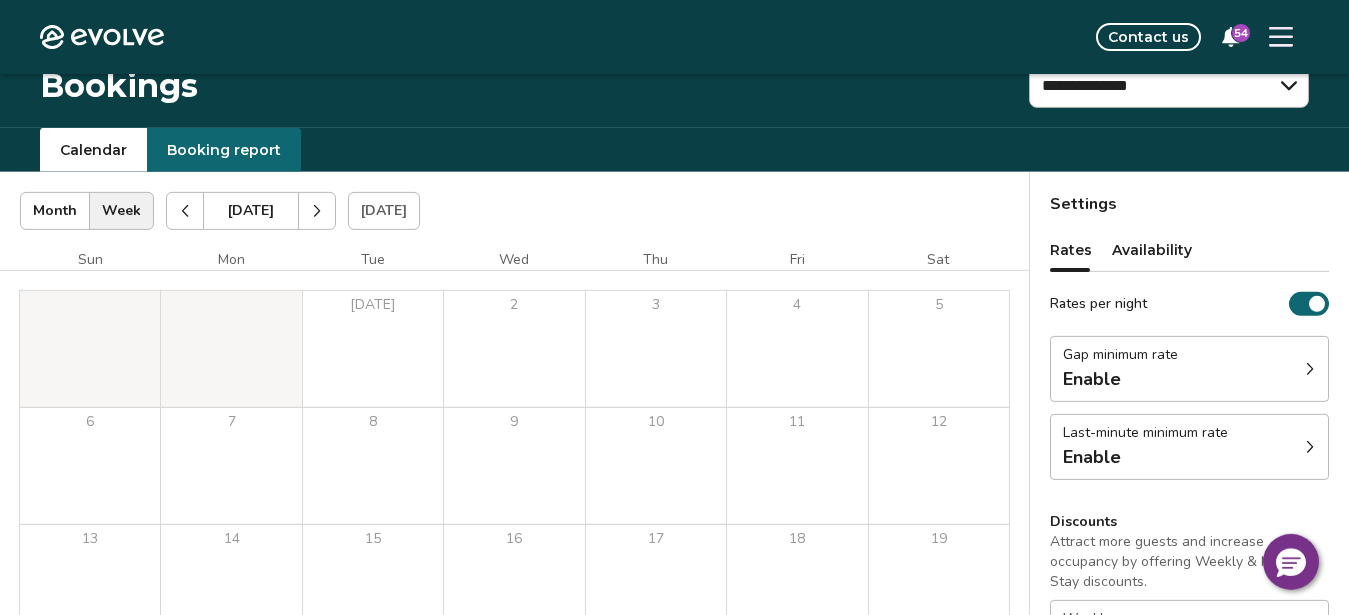 click 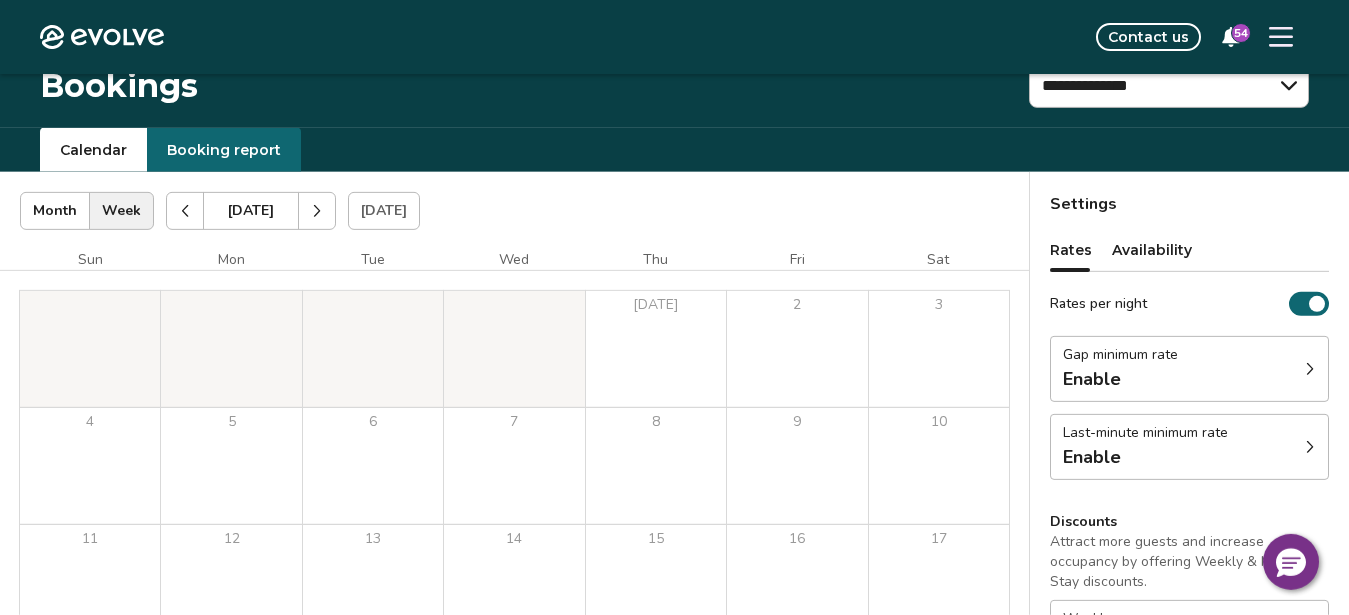 click 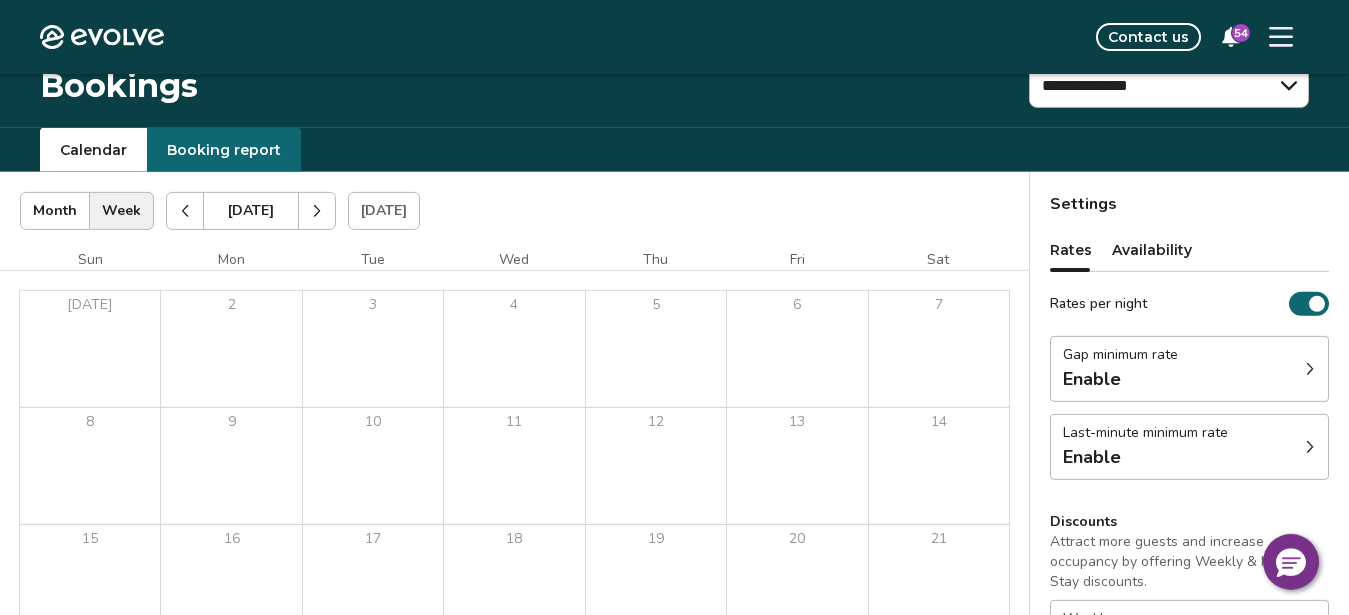 click 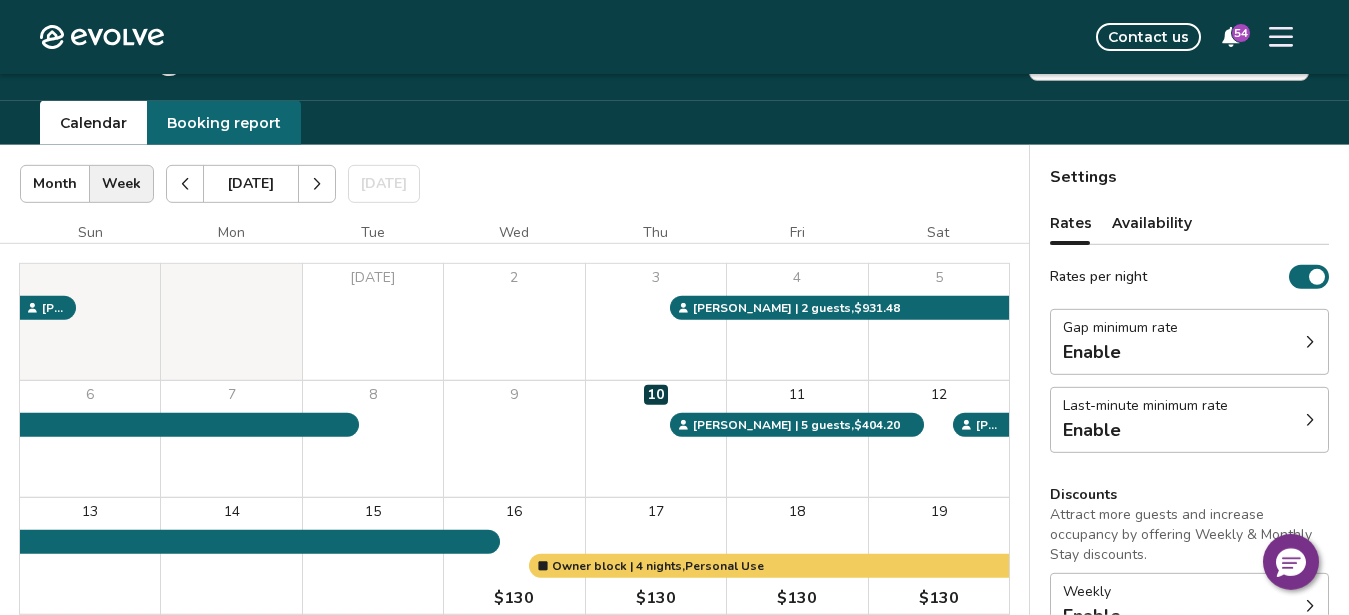 scroll, scrollTop: 0, scrollLeft: 0, axis: both 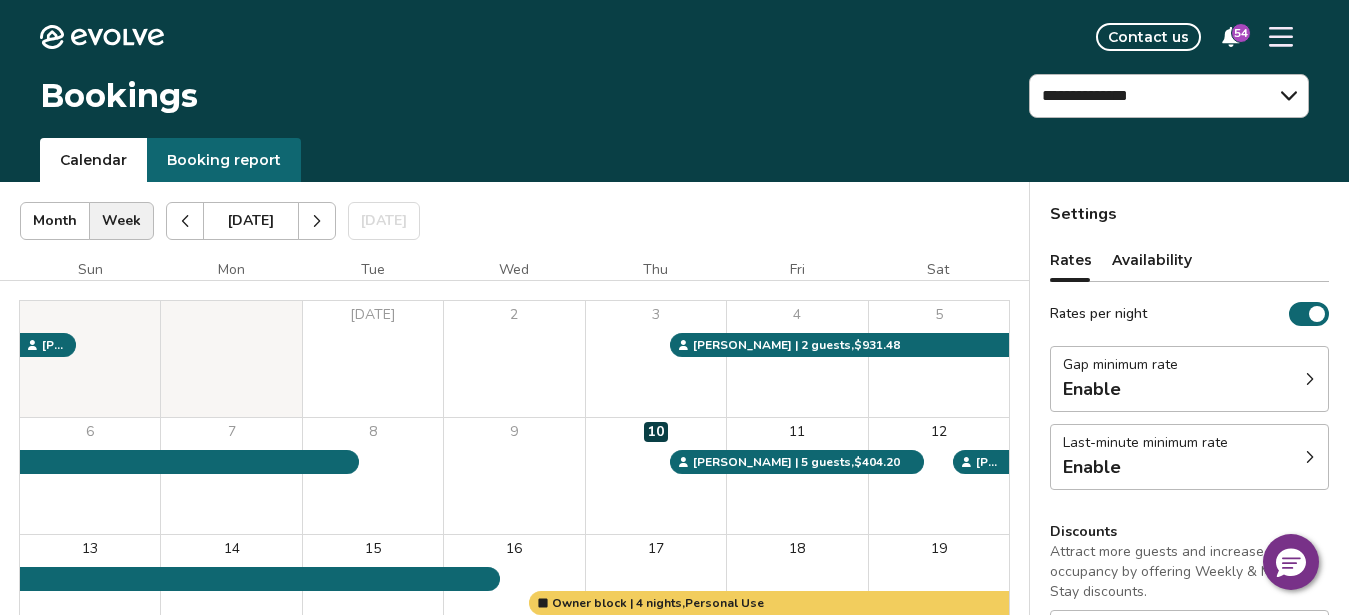 drag, startPoint x: 1358, startPoint y: 113, endPoint x: 1328, endPoint y: 58, distance: 62.649822 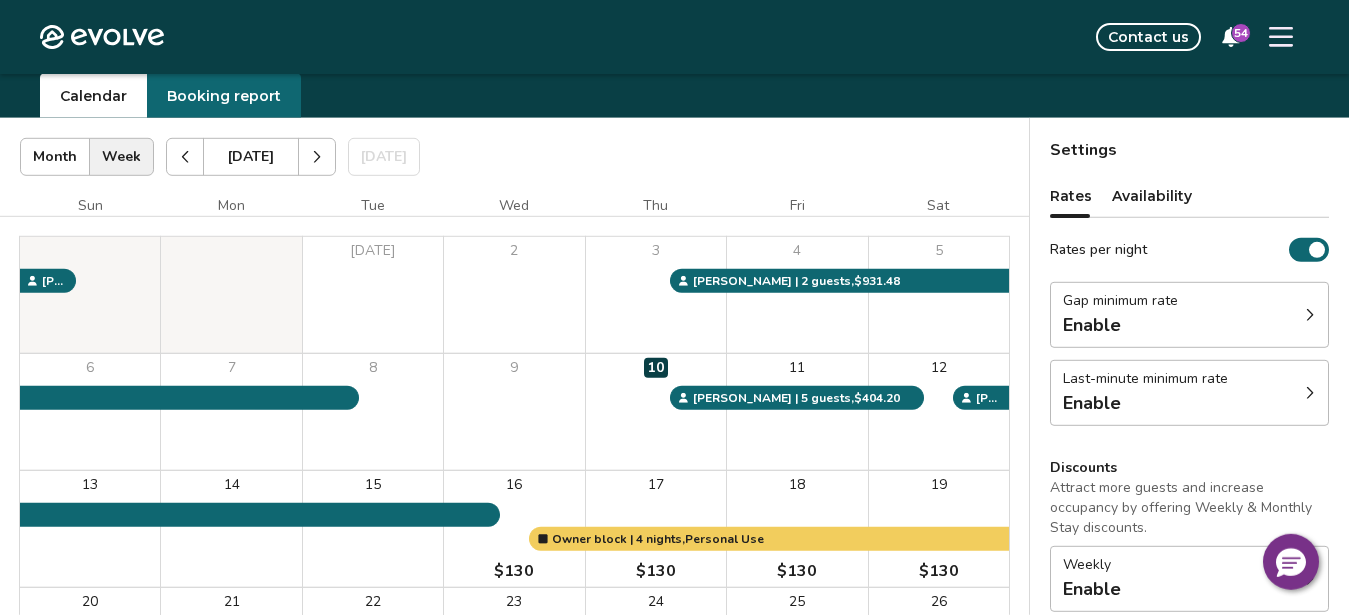 scroll, scrollTop: 66, scrollLeft: 0, axis: vertical 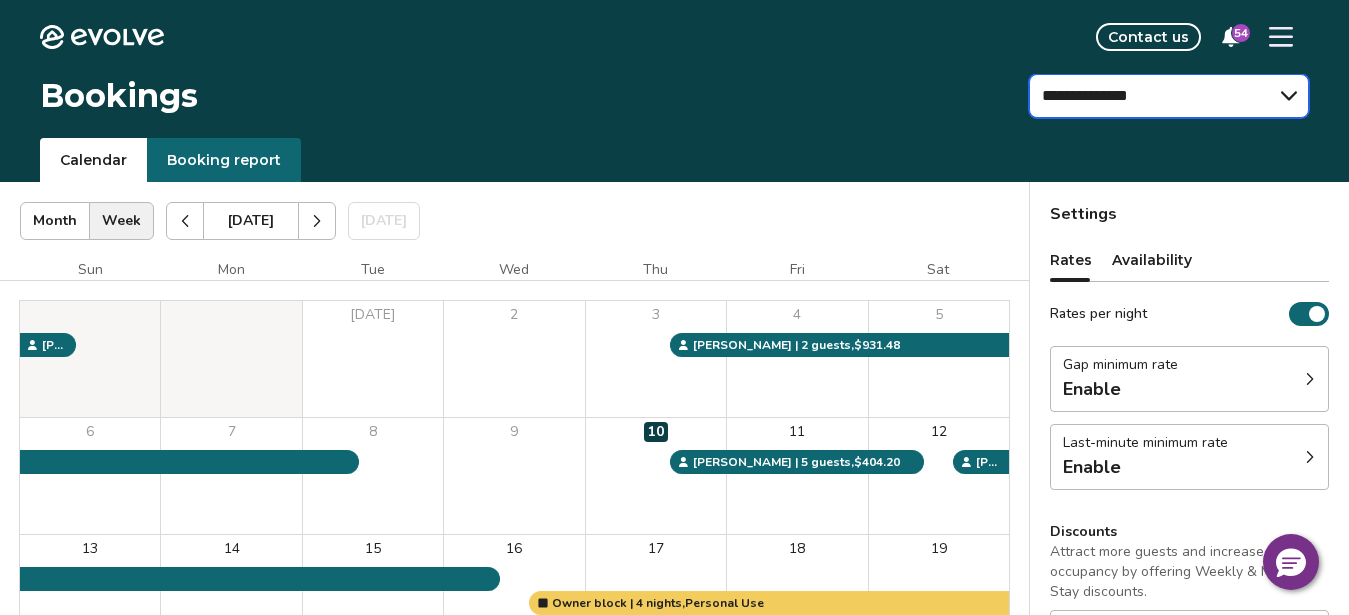 click on "**********" at bounding box center (1169, 96) 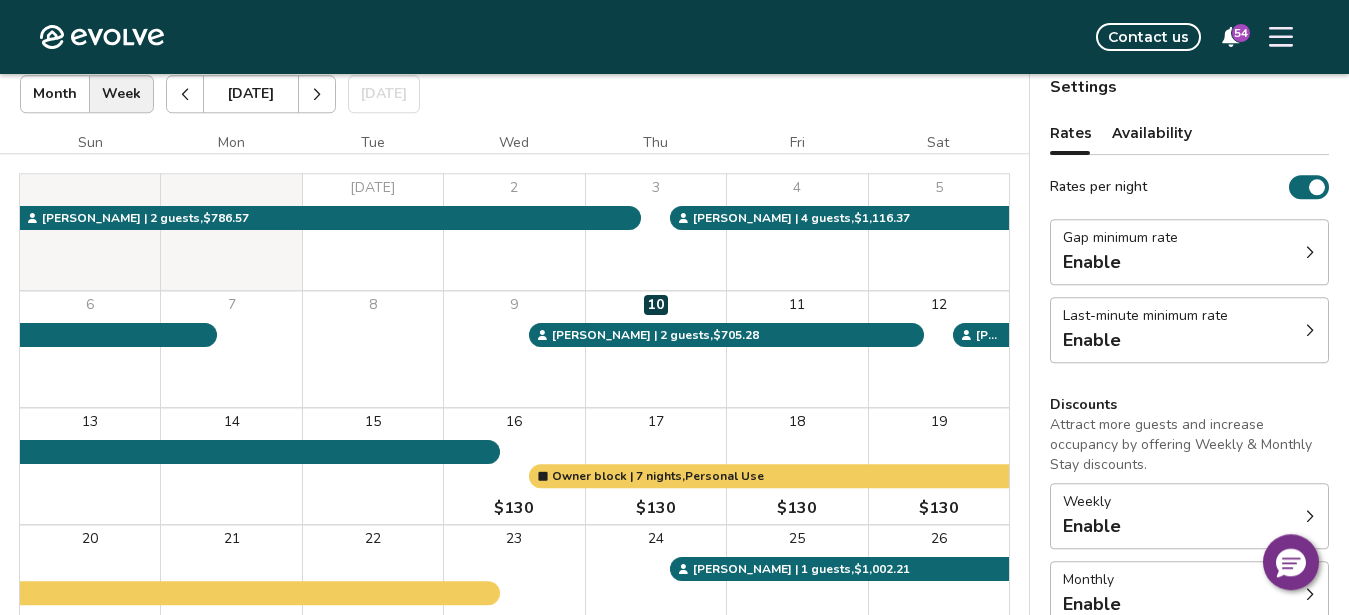 scroll, scrollTop: 128, scrollLeft: 0, axis: vertical 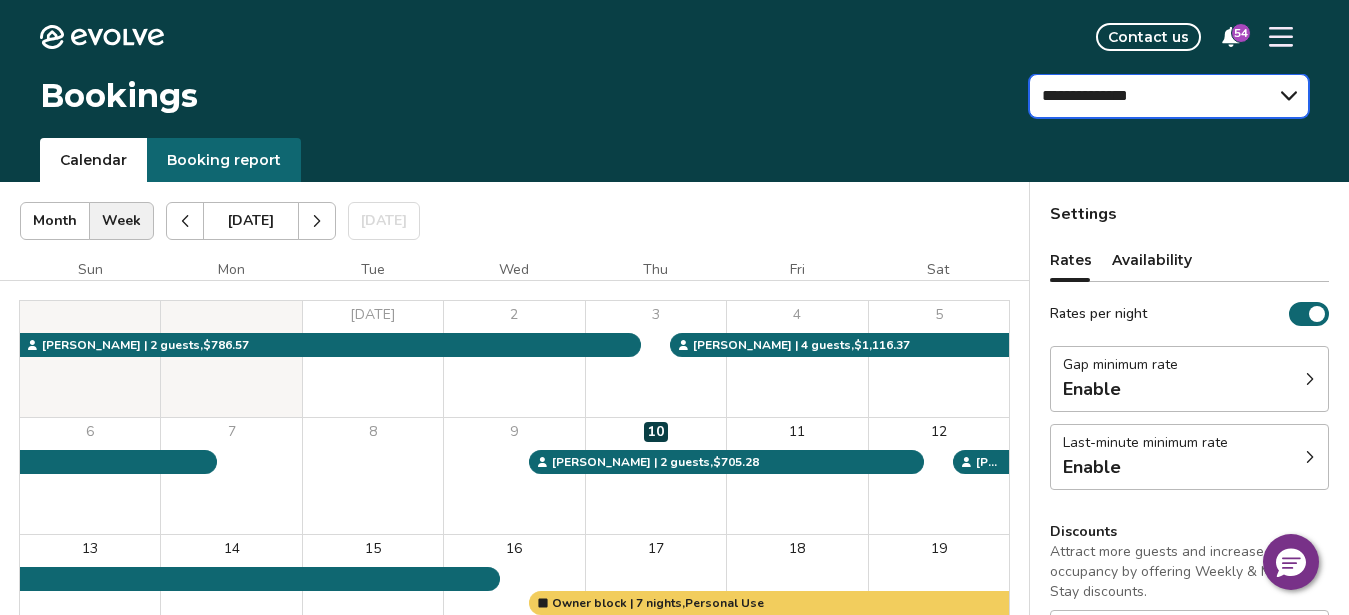 click on "**********" at bounding box center [0, 0] 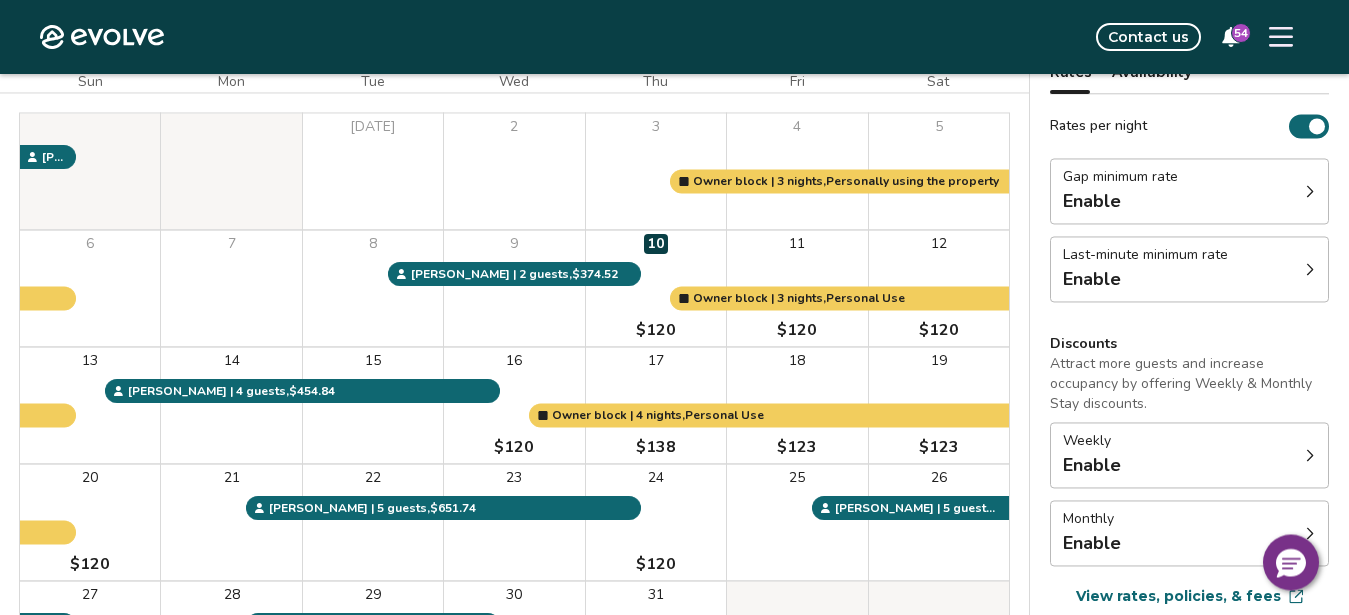 scroll, scrollTop: 189, scrollLeft: 0, axis: vertical 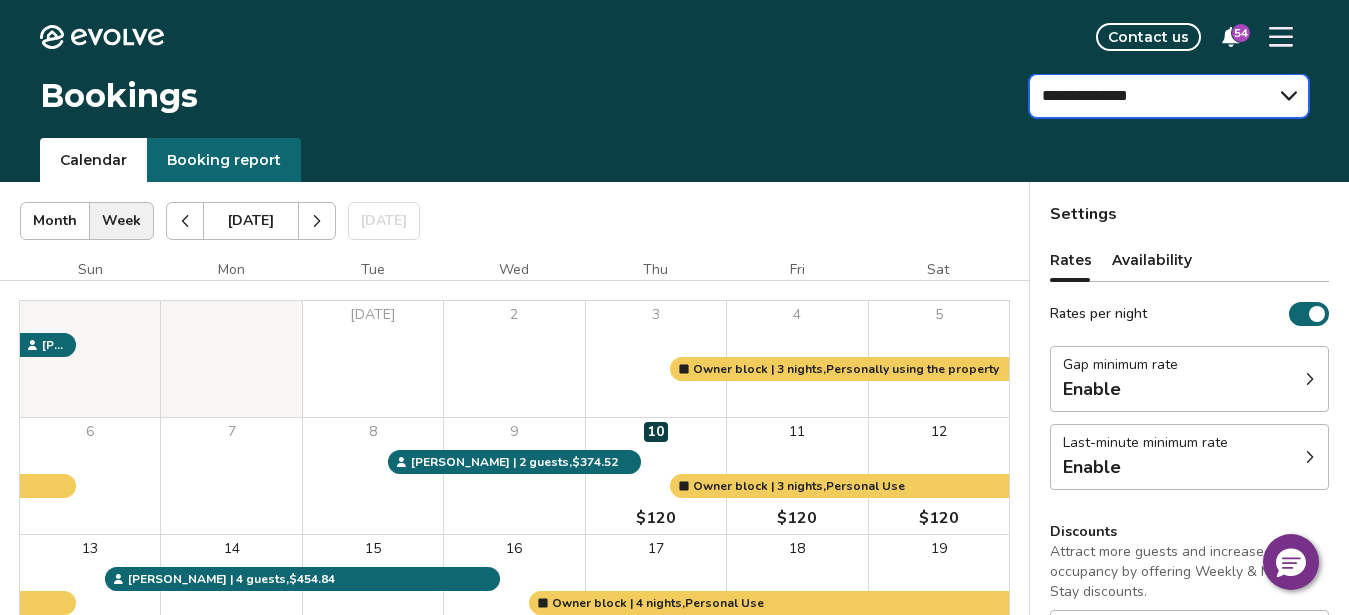 click on "**********" at bounding box center [1169, 96] 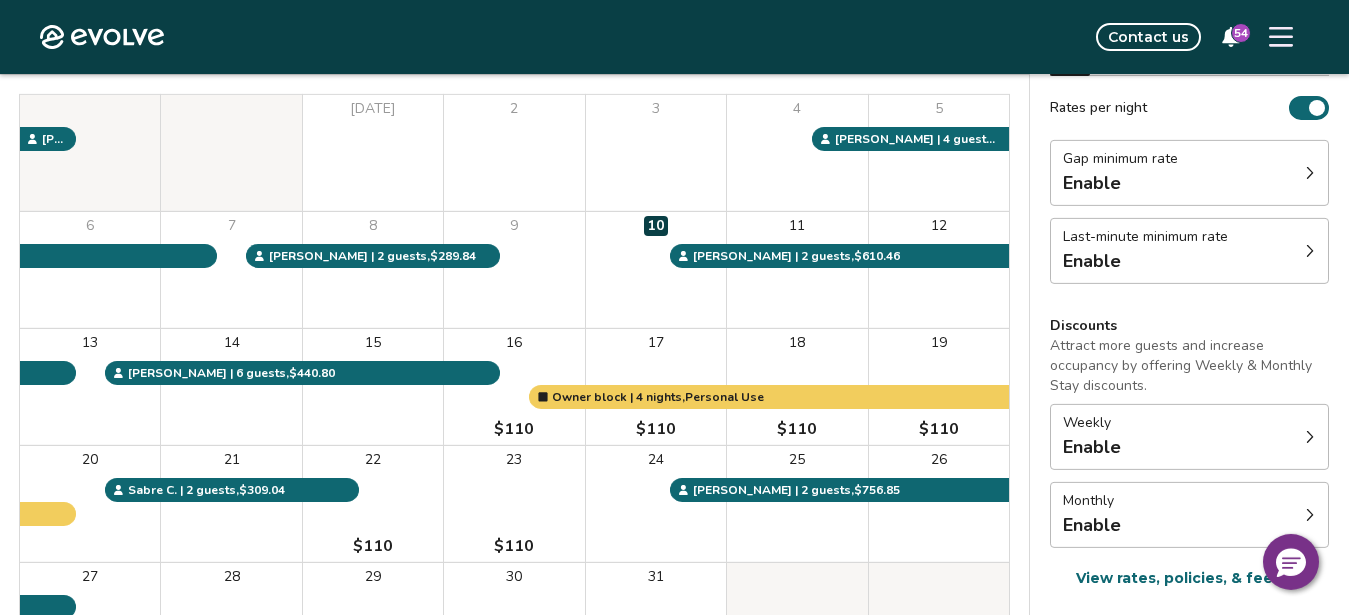 scroll, scrollTop: 208, scrollLeft: 0, axis: vertical 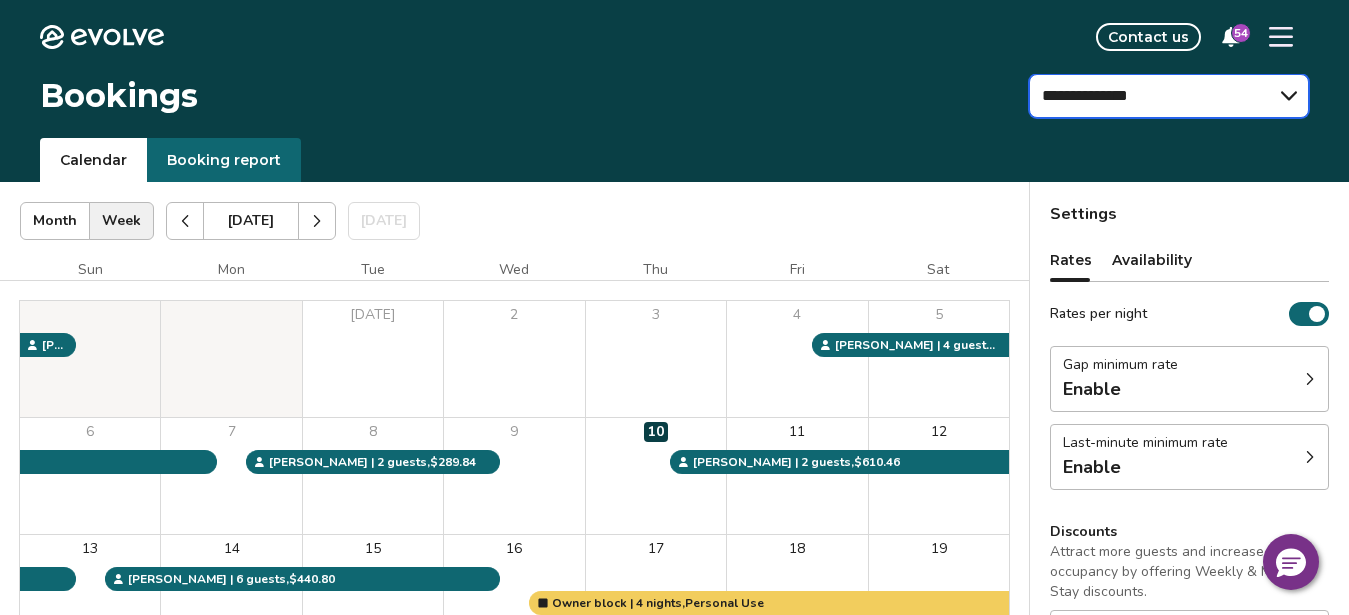 click on "**********" at bounding box center (1169, 96) 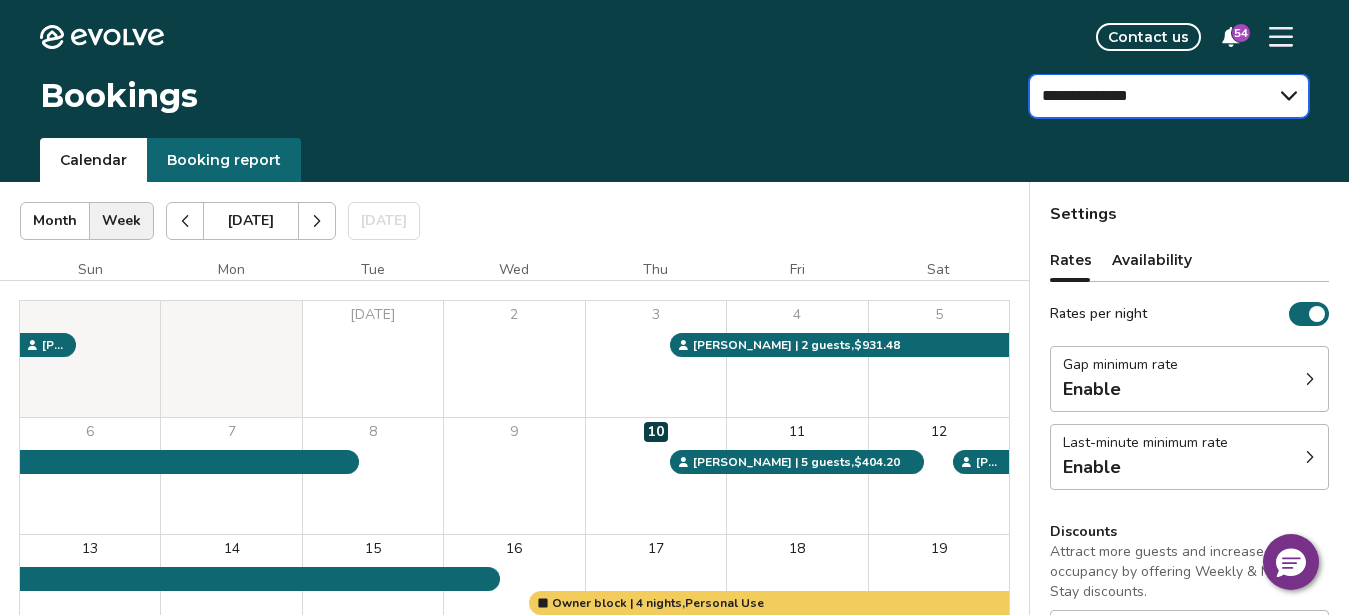 click on "**********" at bounding box center (1169, 96) 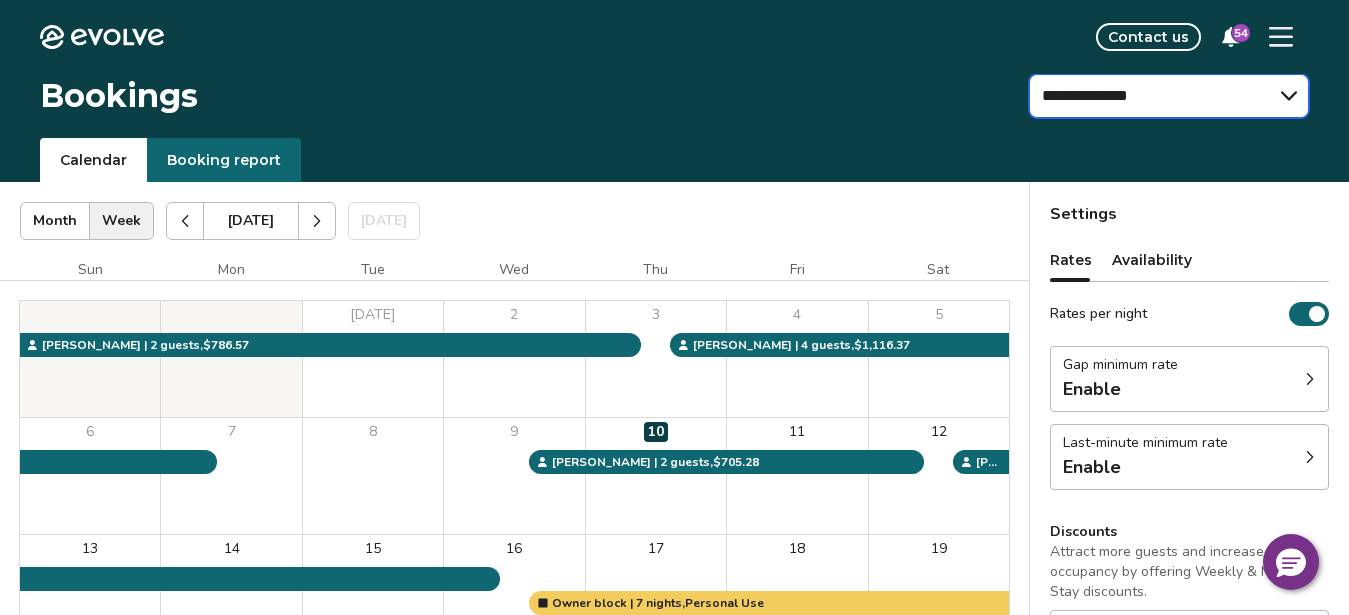 click on "**********" at bounding box center (1169, 96) 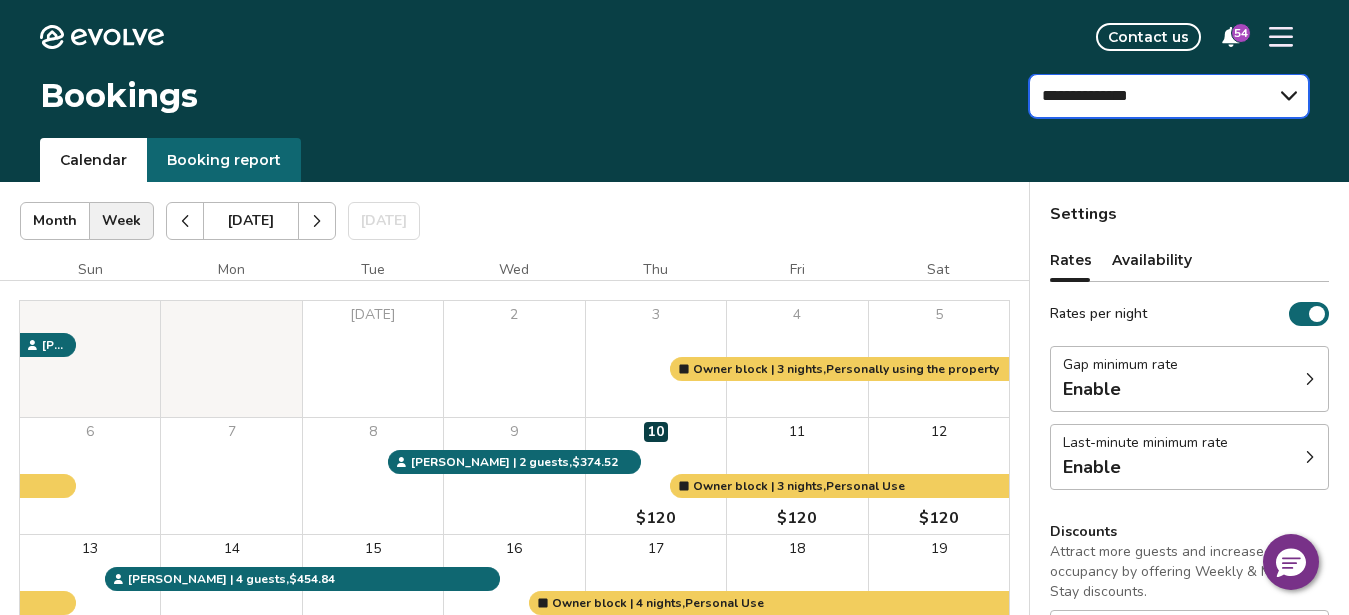 click on "**********" at bounding box center [1169, 96] 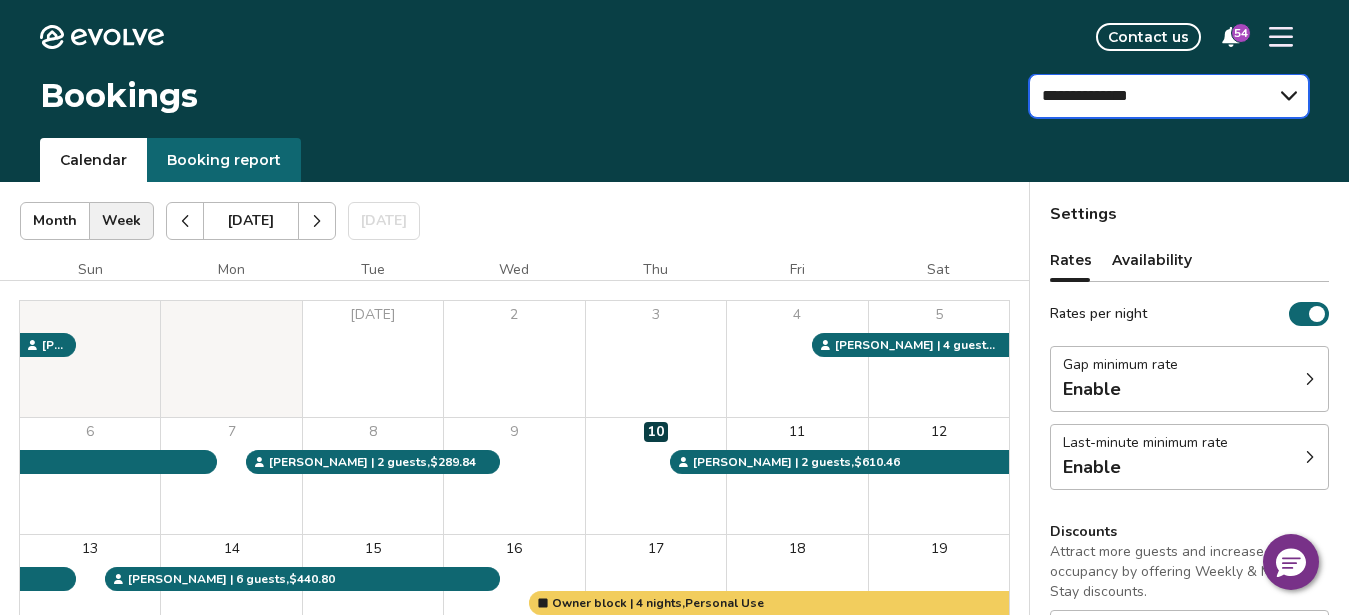 click on "**********" at bounding box center [1169, 96] 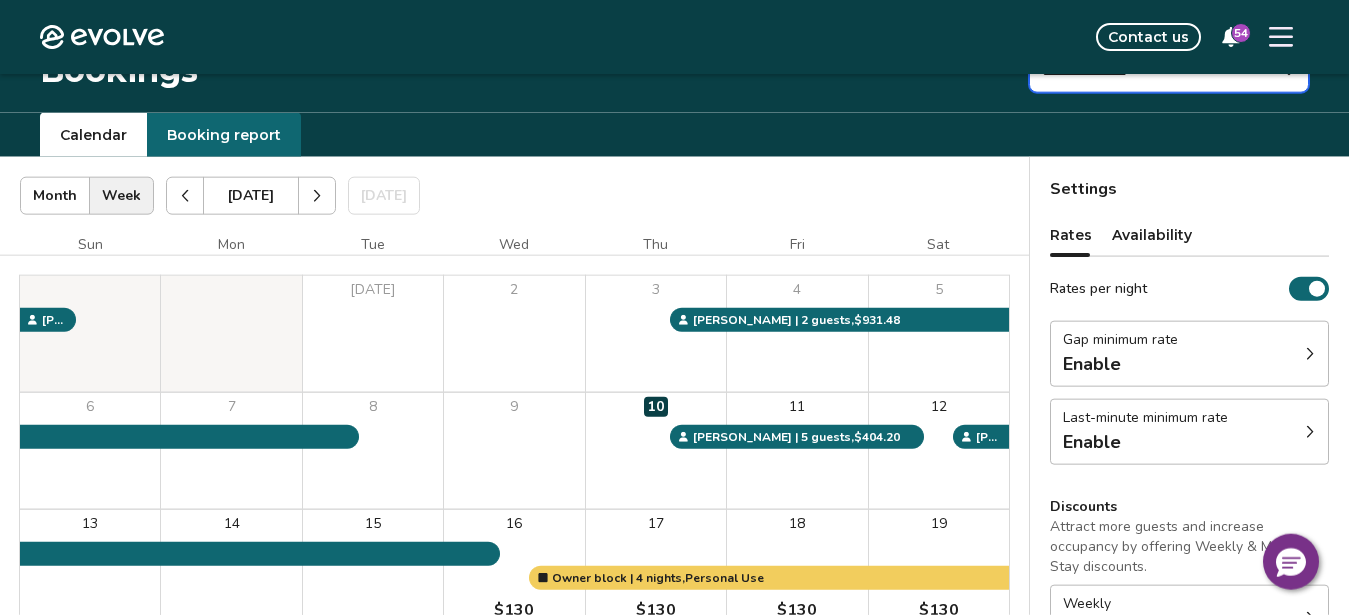 scroll, scrollTop: 0, scrollLeft: 0, axis: both 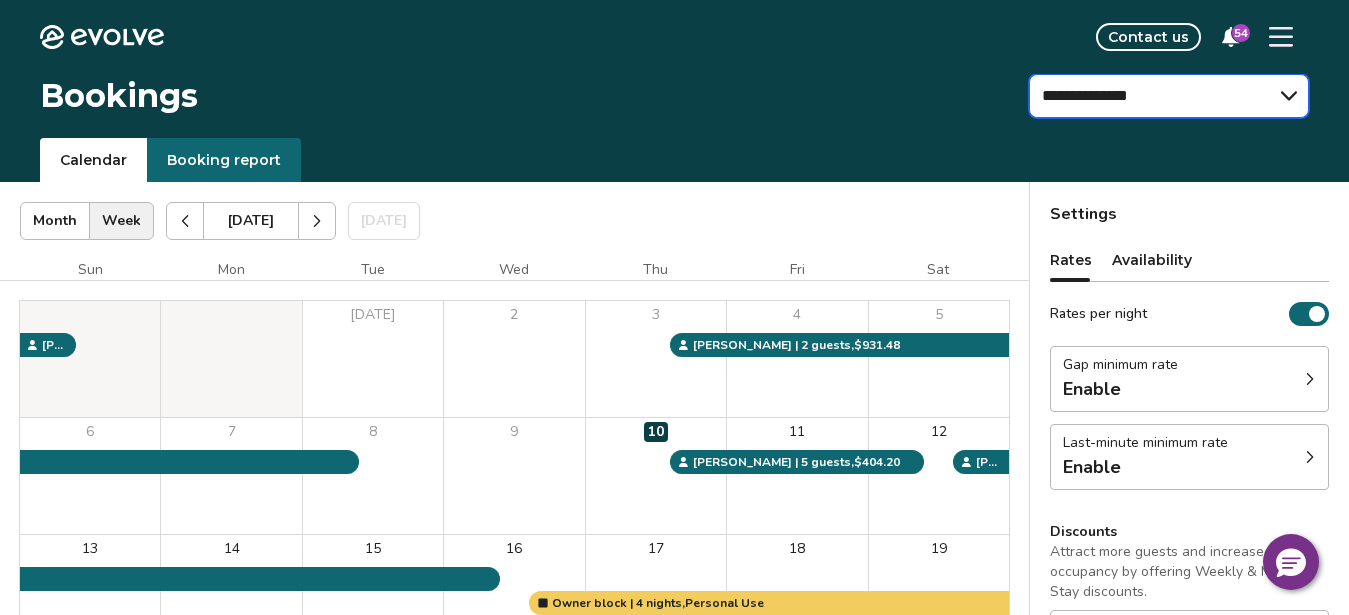 click on "**********" at bounding box center (1169, 96) 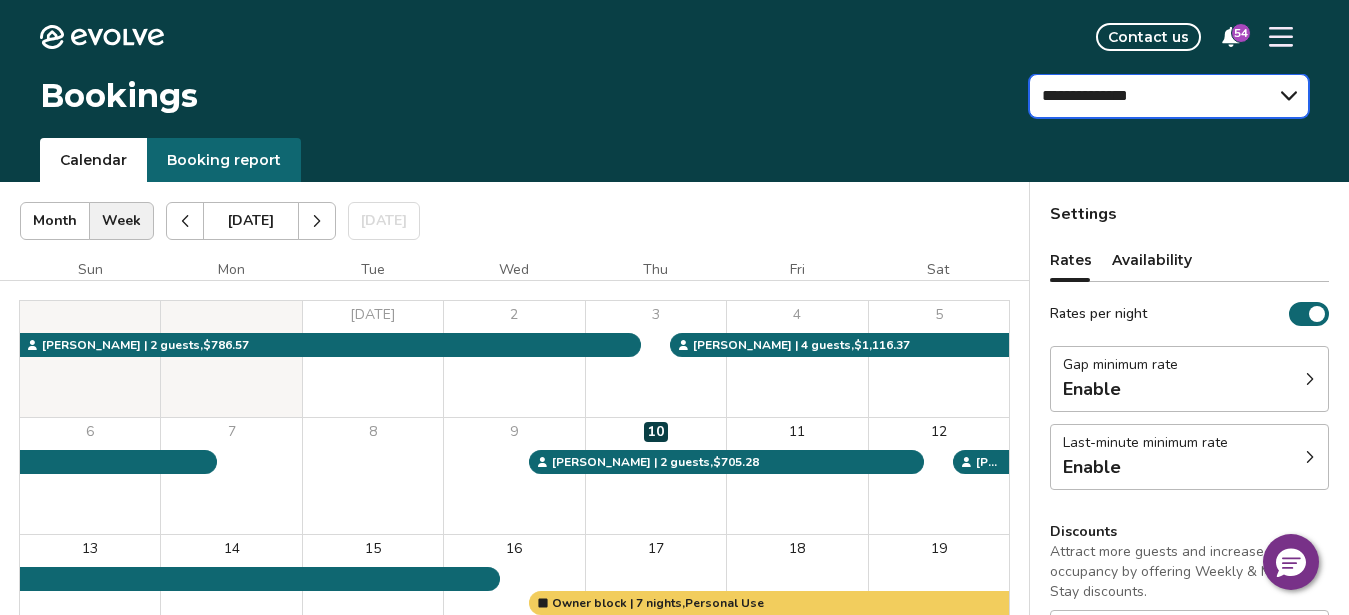click on "**********" at bounding box center (1169, 96) 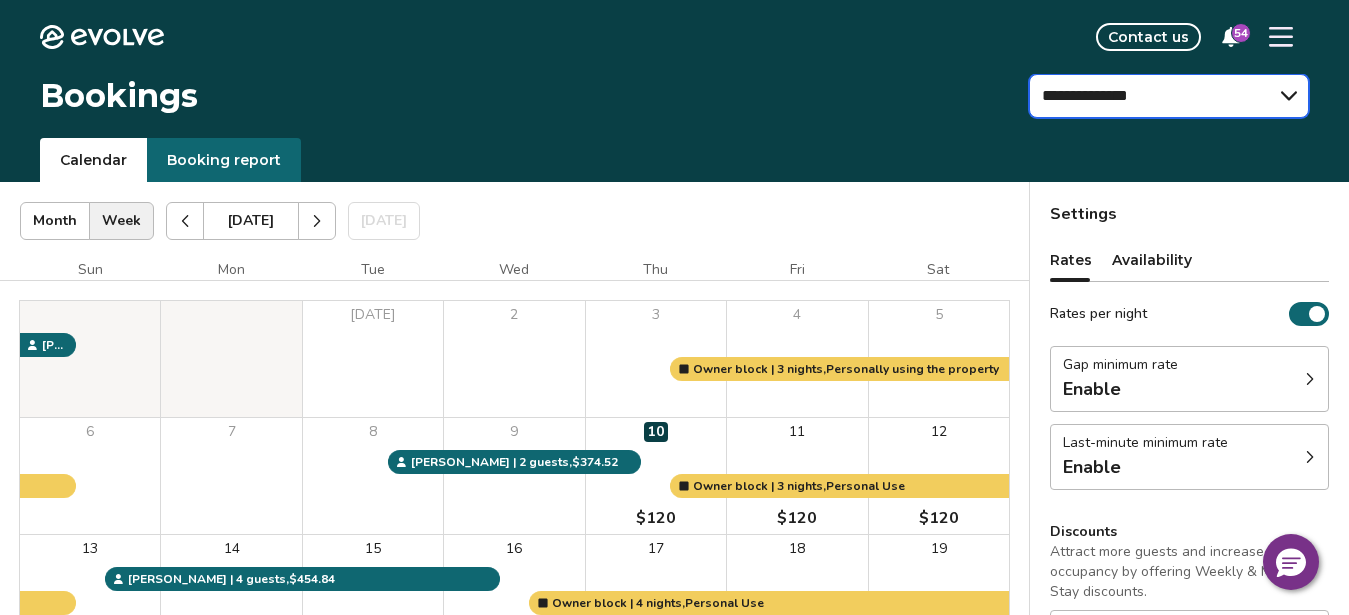 click on "**********" at bounding box center [1169, 96] 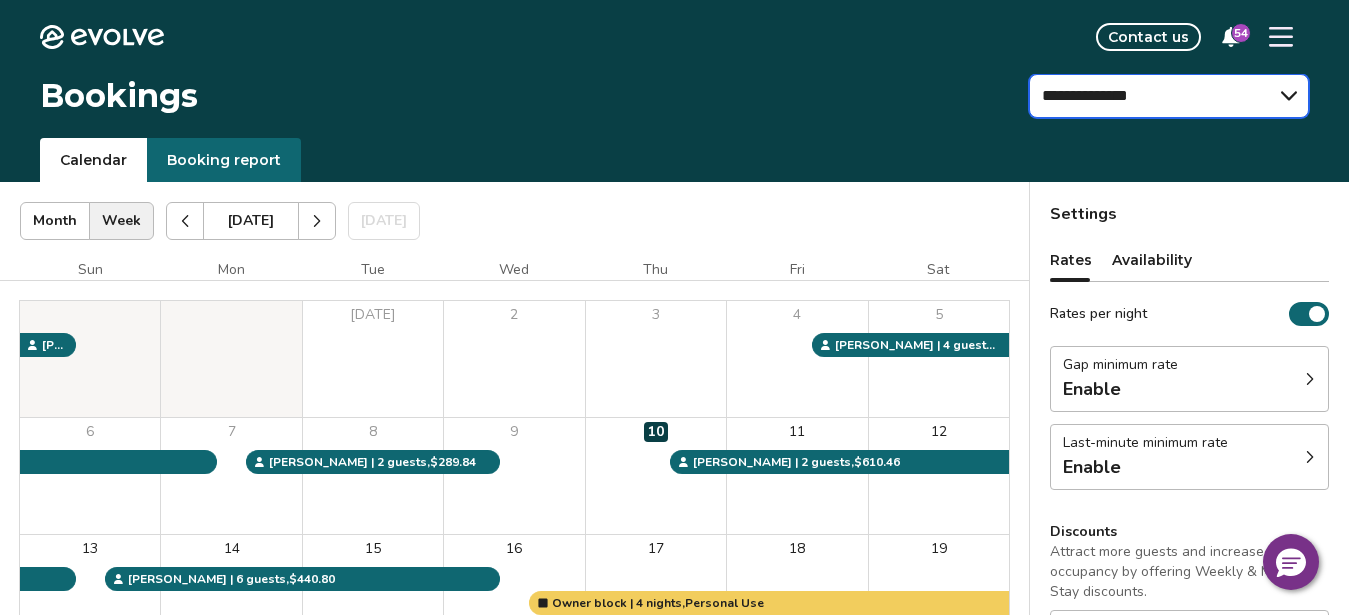 click on "**********" at bounding box center (1169, 96) 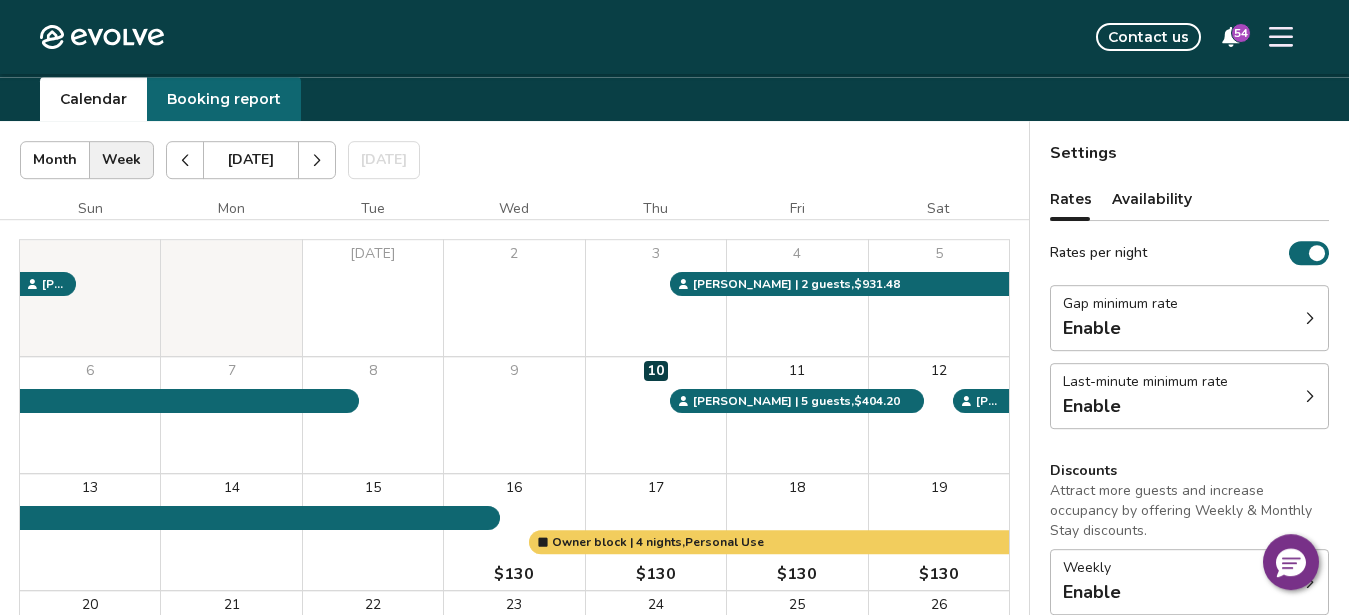scroll, scrollTop: 59, scrollLeft: 0, axis: vertical 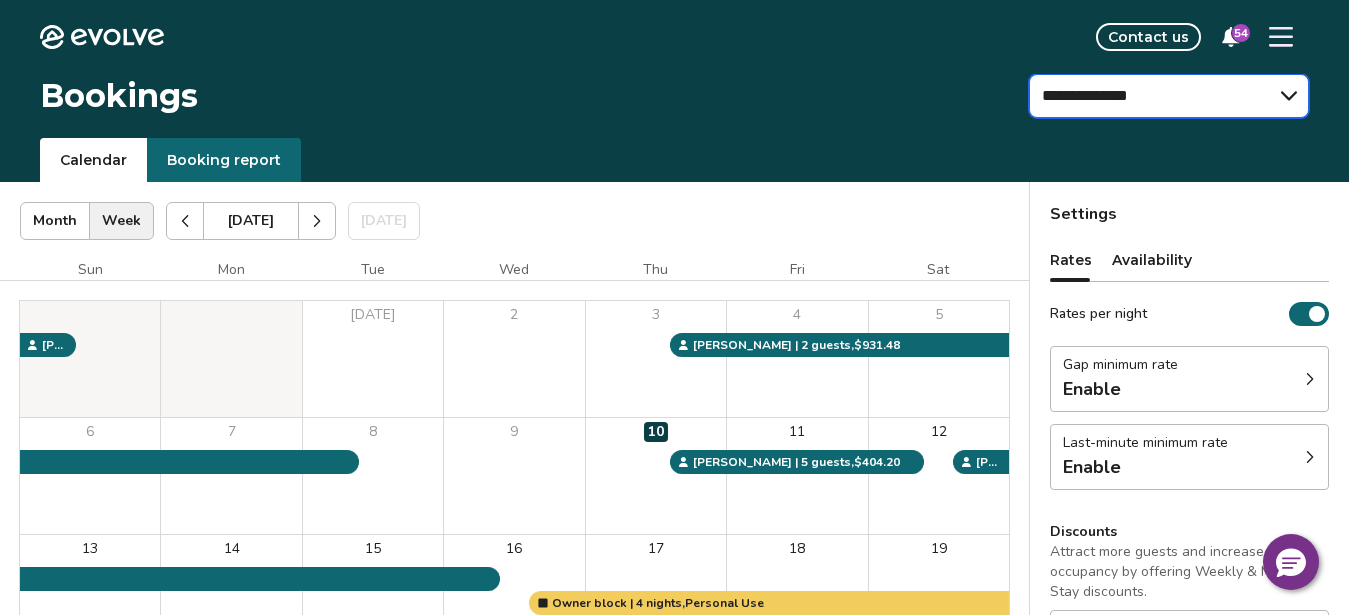 click on "**********" at bounding box center [1169, 96] 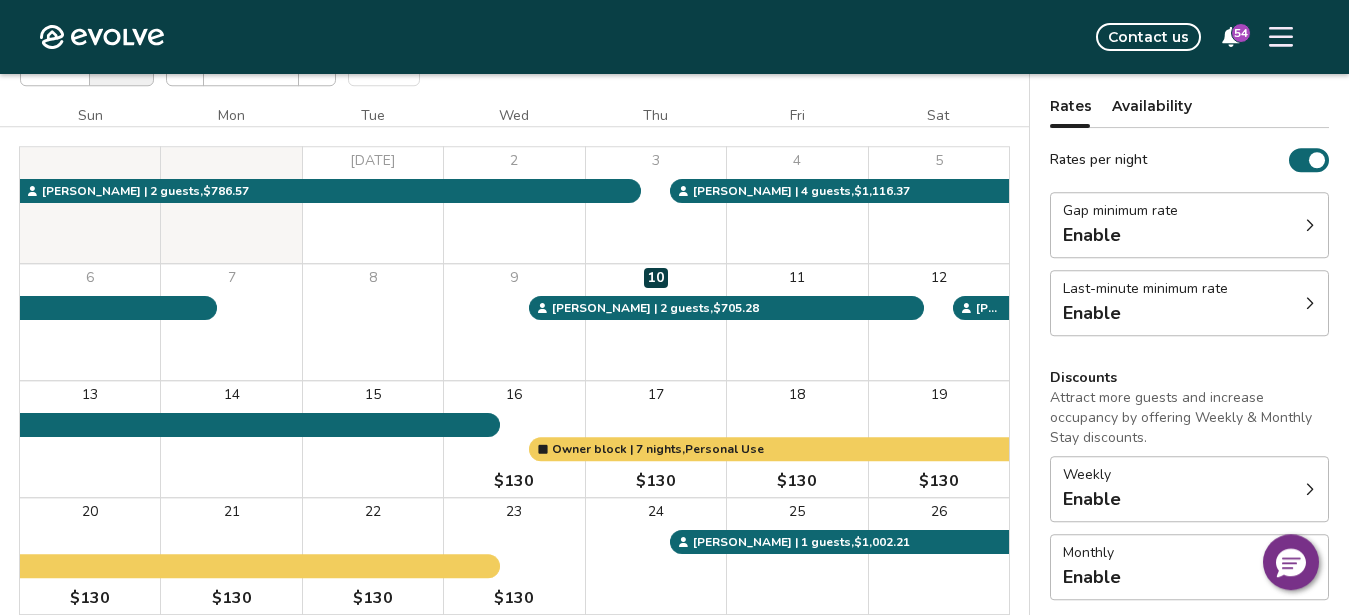 scroll, scrollTop: 159, scrollLeft: 0, axis: vertical 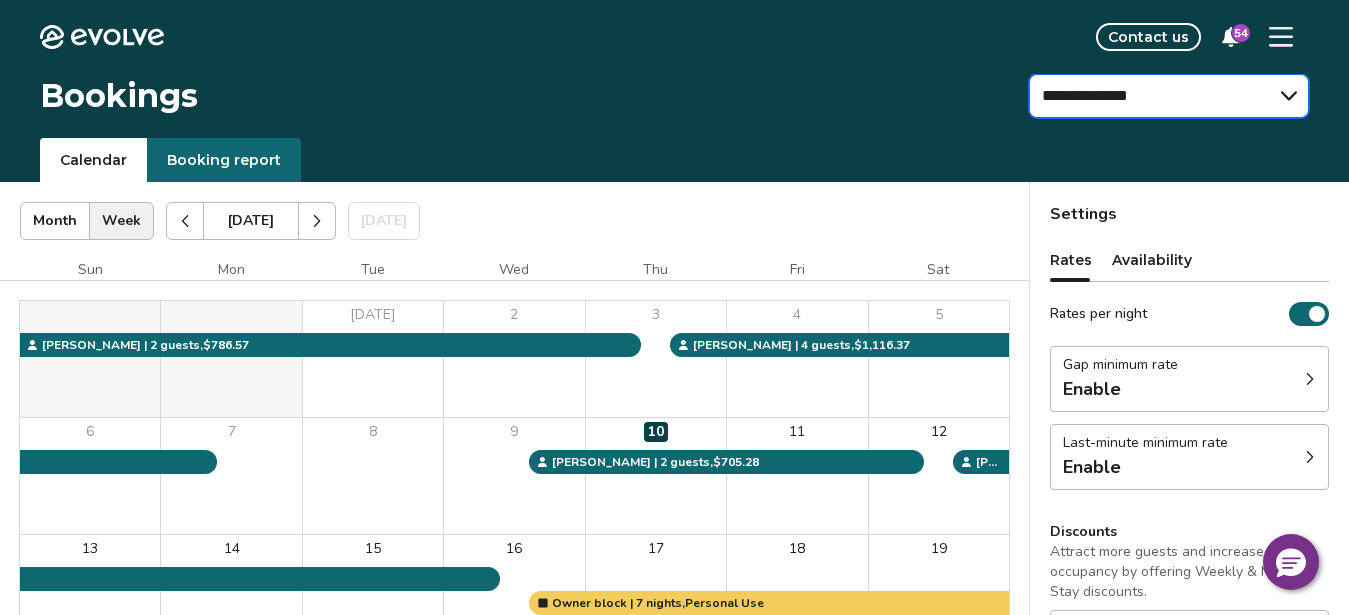 click on "**********" at bounding box center (1169, 96) 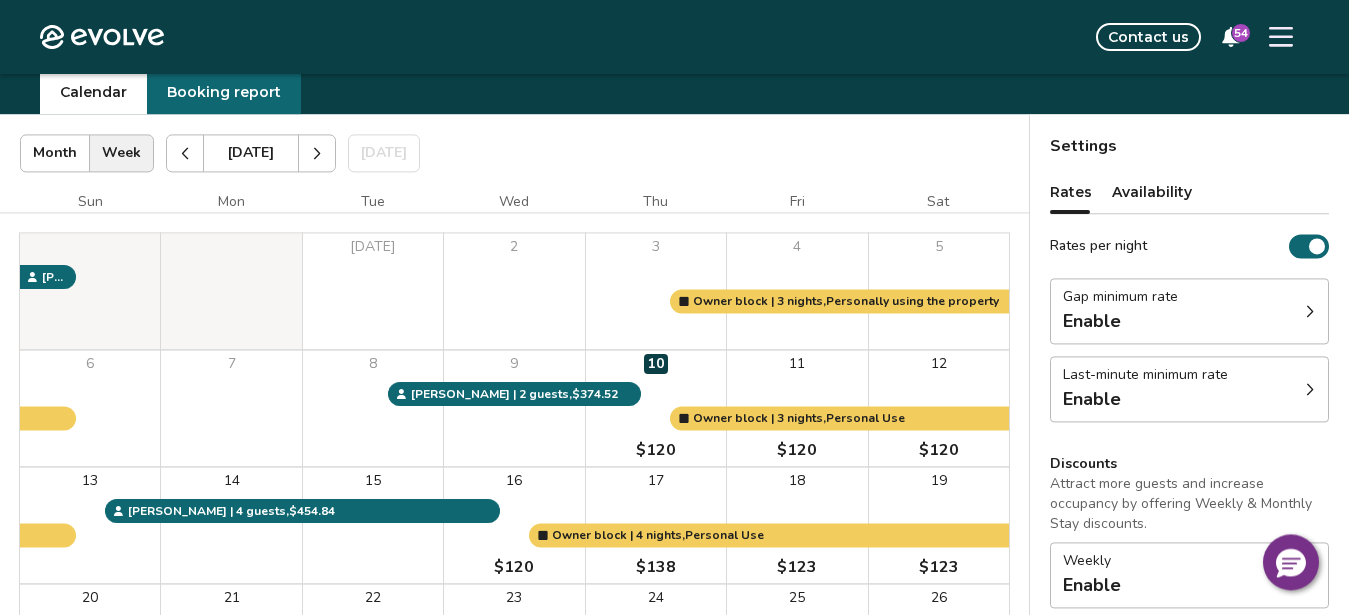 scroll, scrollTop: 0, scrollLeft: 0, axis: both 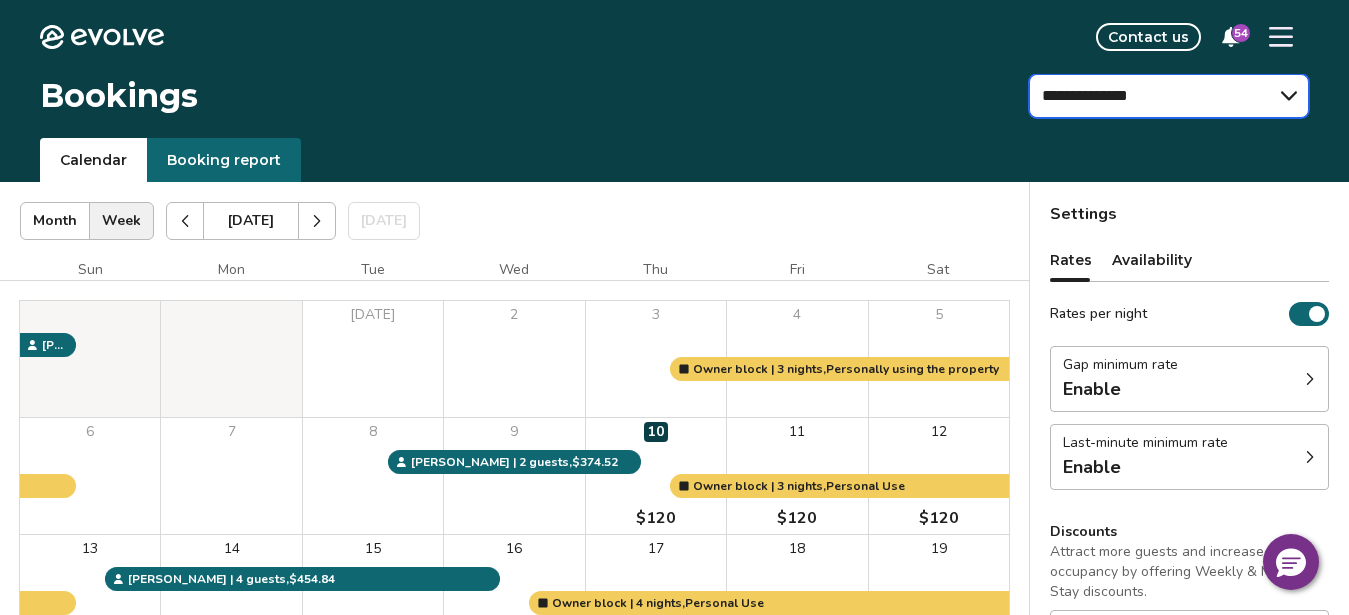 click on "**********" at bounding box center (1169, 96) 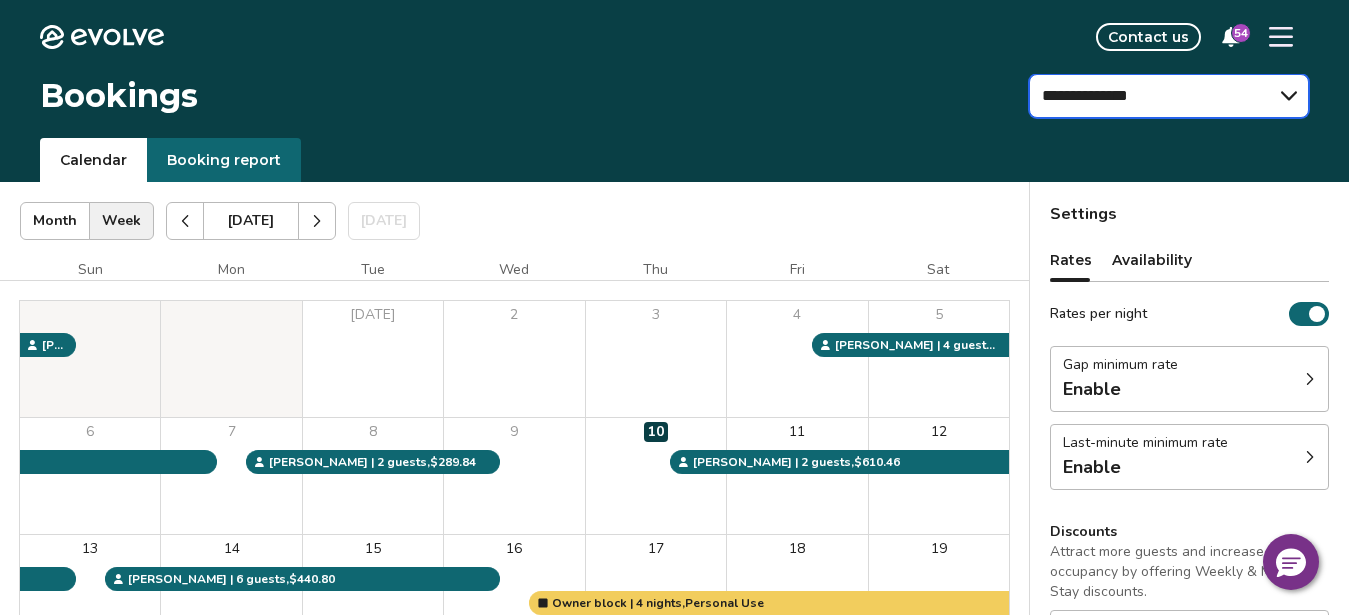 click on "**********" at bounding box center [1169, 96] 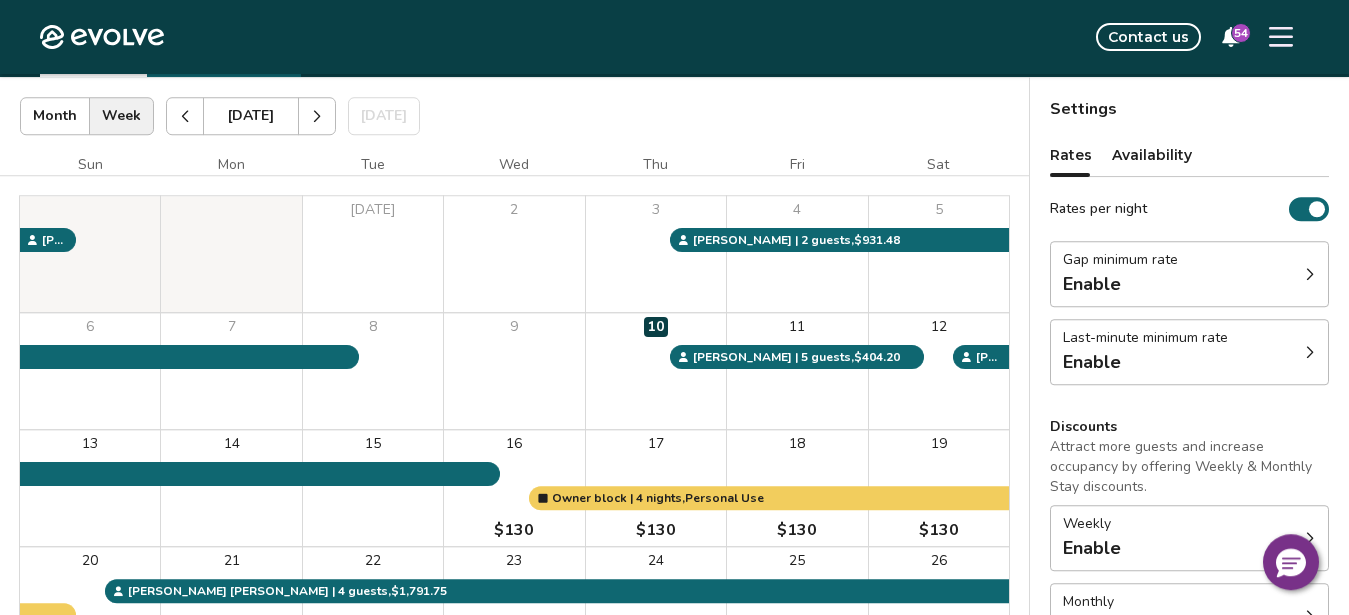 scroll, scrollTop: 106, scrollLeft: 0, axis: vertical 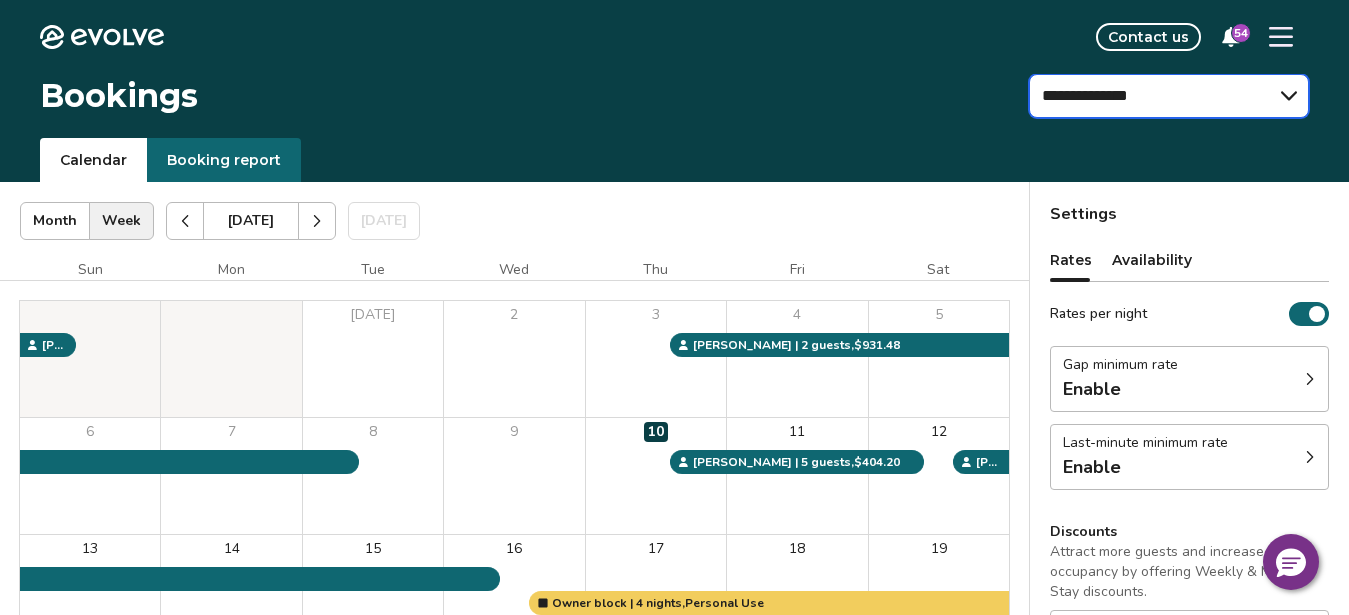click on "**********" at bounding box center [1169, 96] 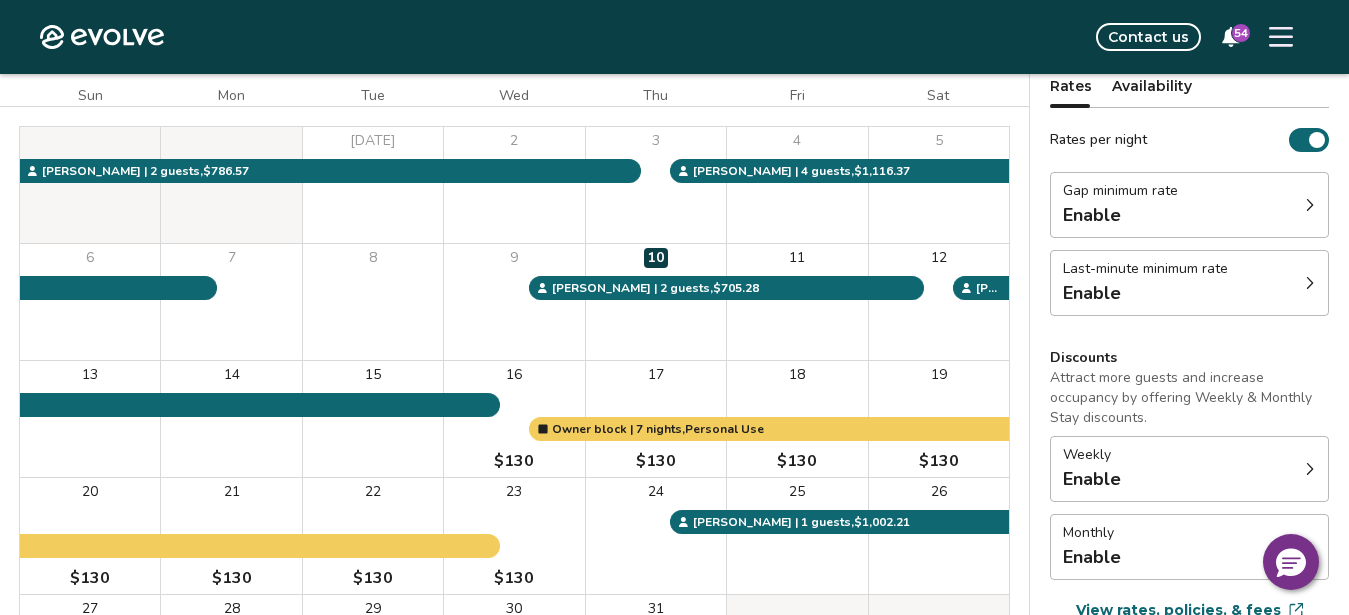 scroll, scrollTop: 182, scrollLeft: 0, axis: vertical 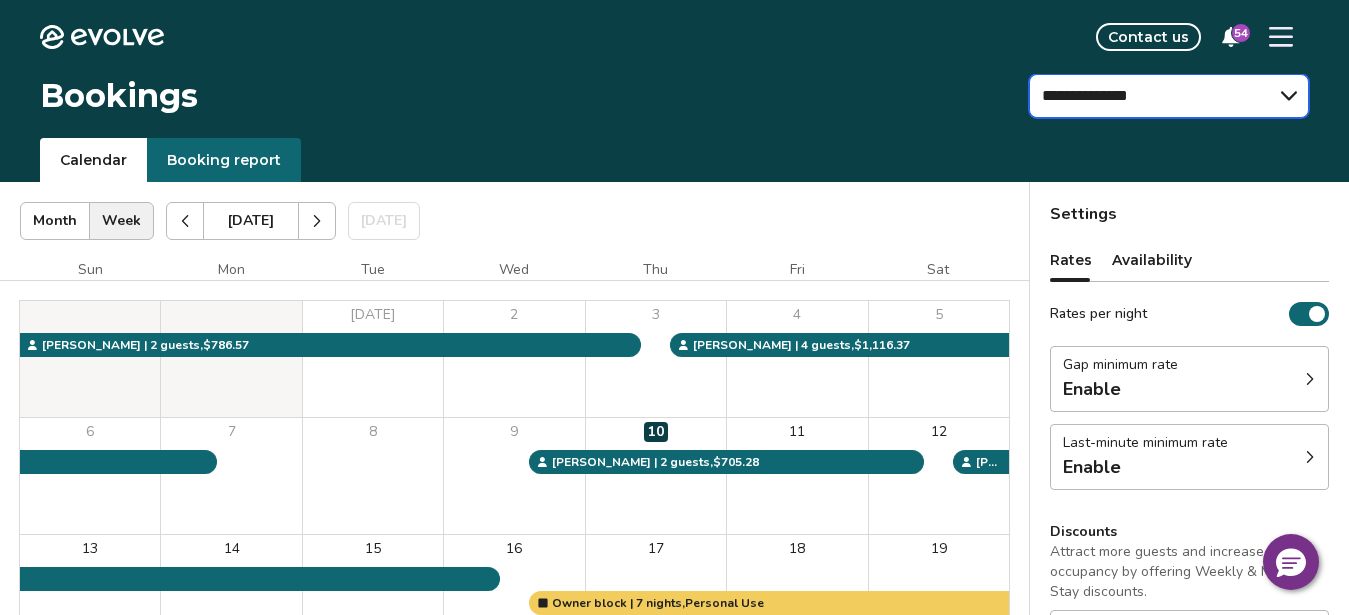 click on "**********" at bounding box center [1169, 96] 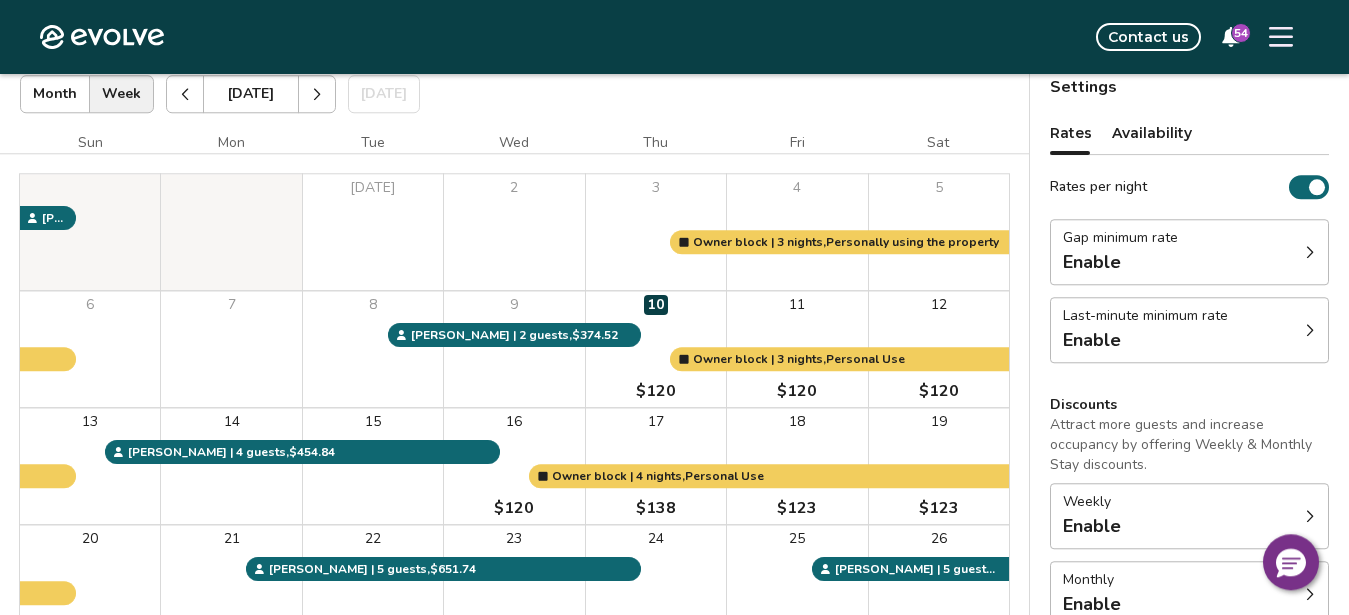 scroll, scrollTop: 130, scrollLeft: 0, axis: vertical 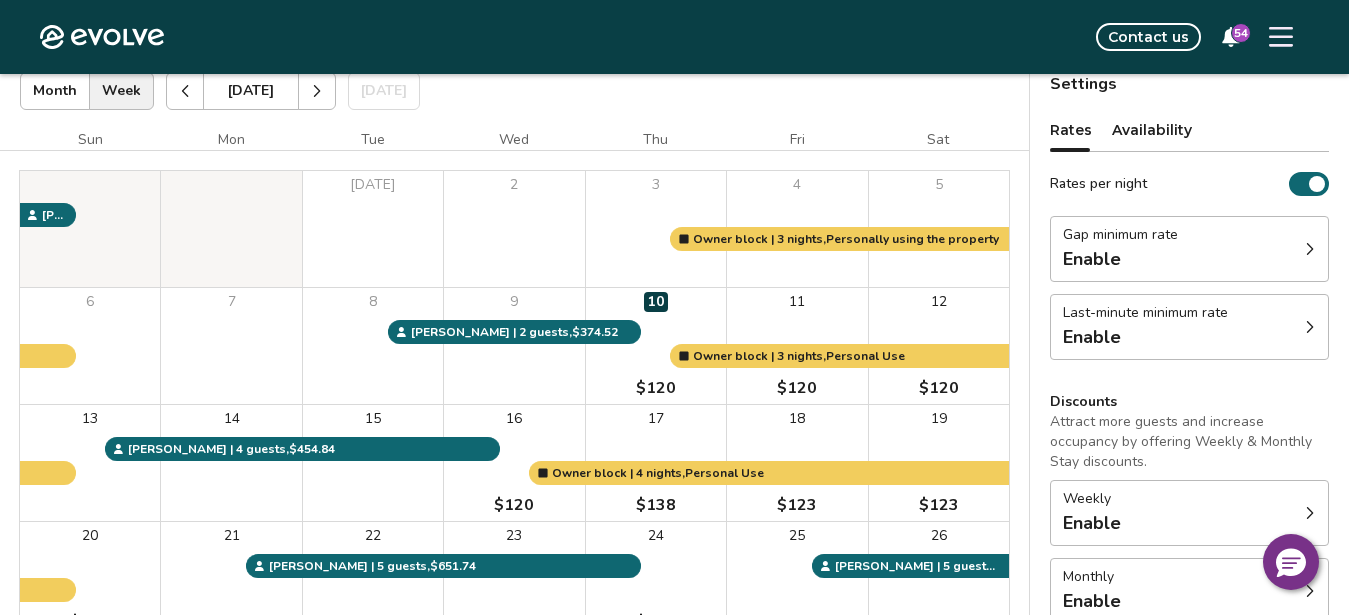 drag, startPoint x: 1350, startPoint y: 183, endPoint x: 1351, endPoint y: 139, distance: 44.011364 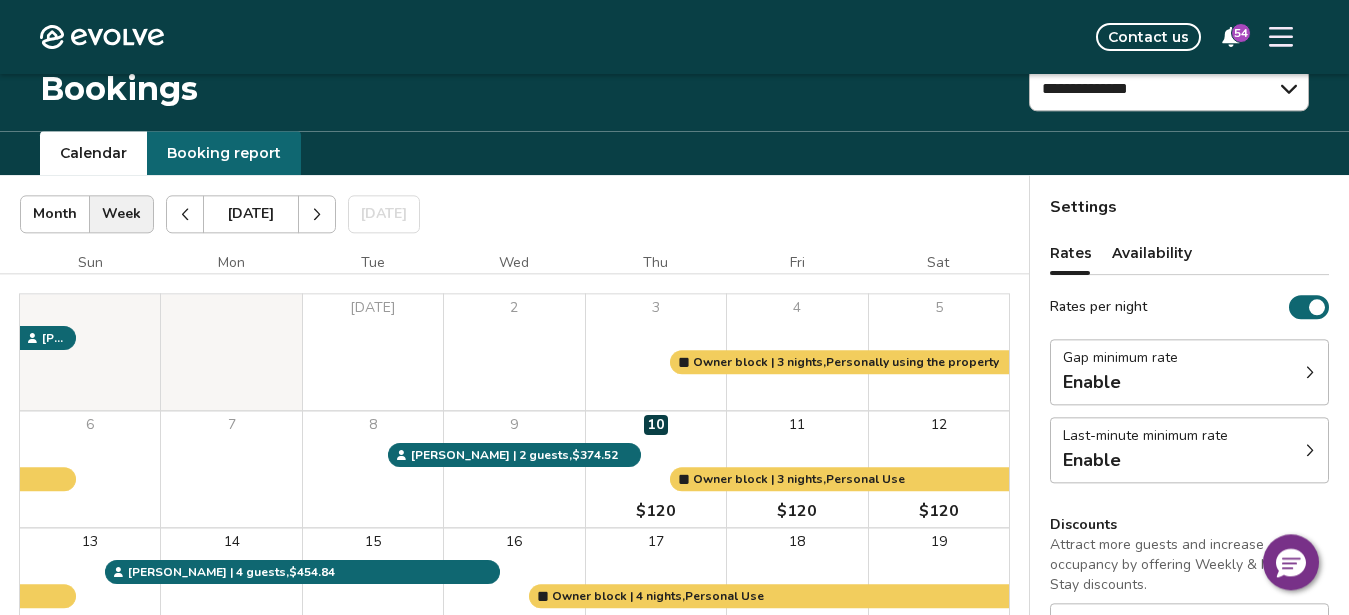 scroll, scrollTop: 0, scrollLeft: 0, axis: both 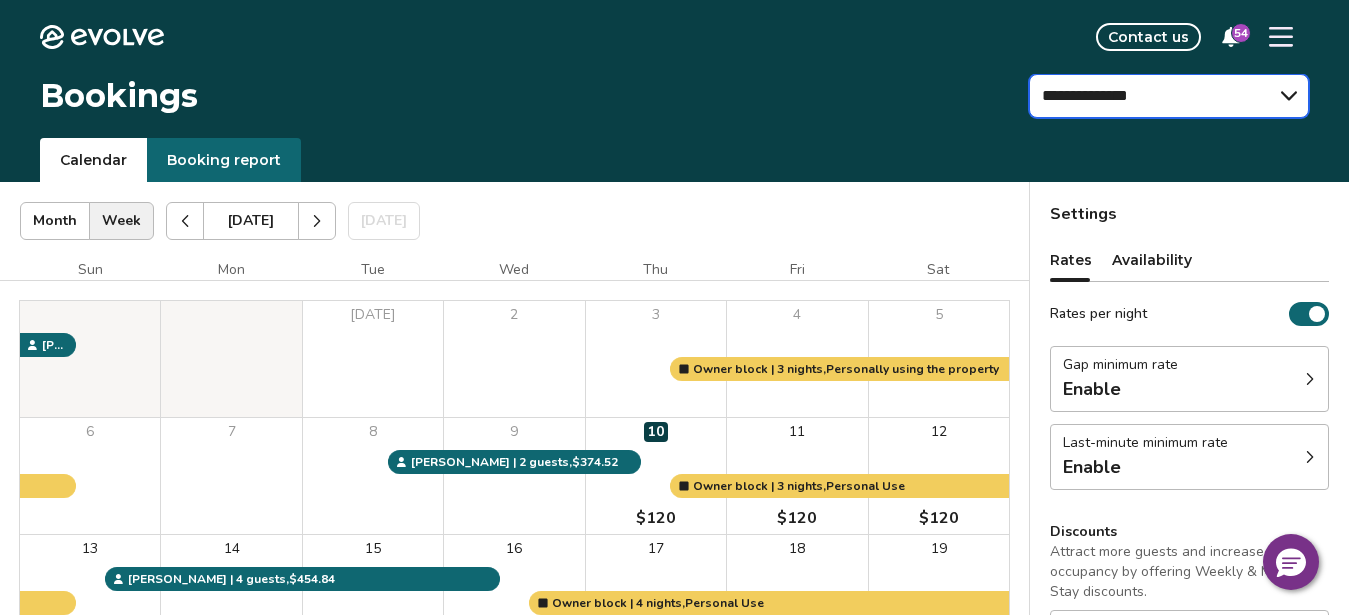 click on "**********" at bounding box center (1169, 96) 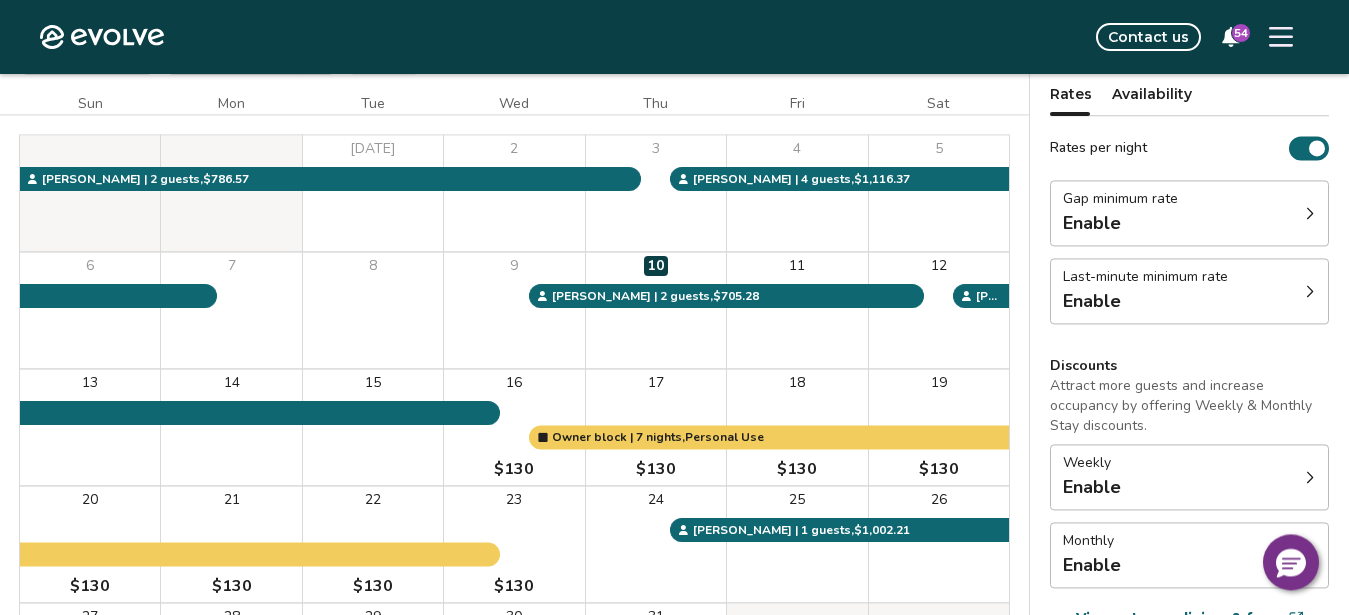 scroll, scrollTop: 167, scrollLeft: 0, axis: vertical 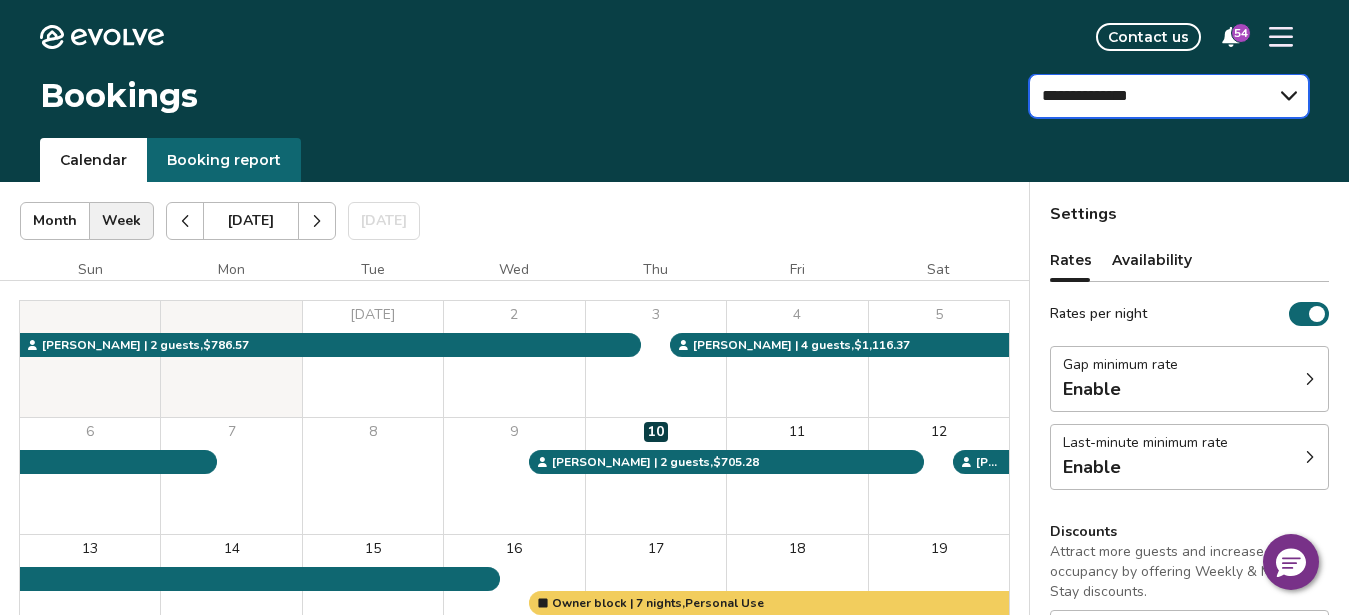 click on "**********" at bounding box center [1169, 96] 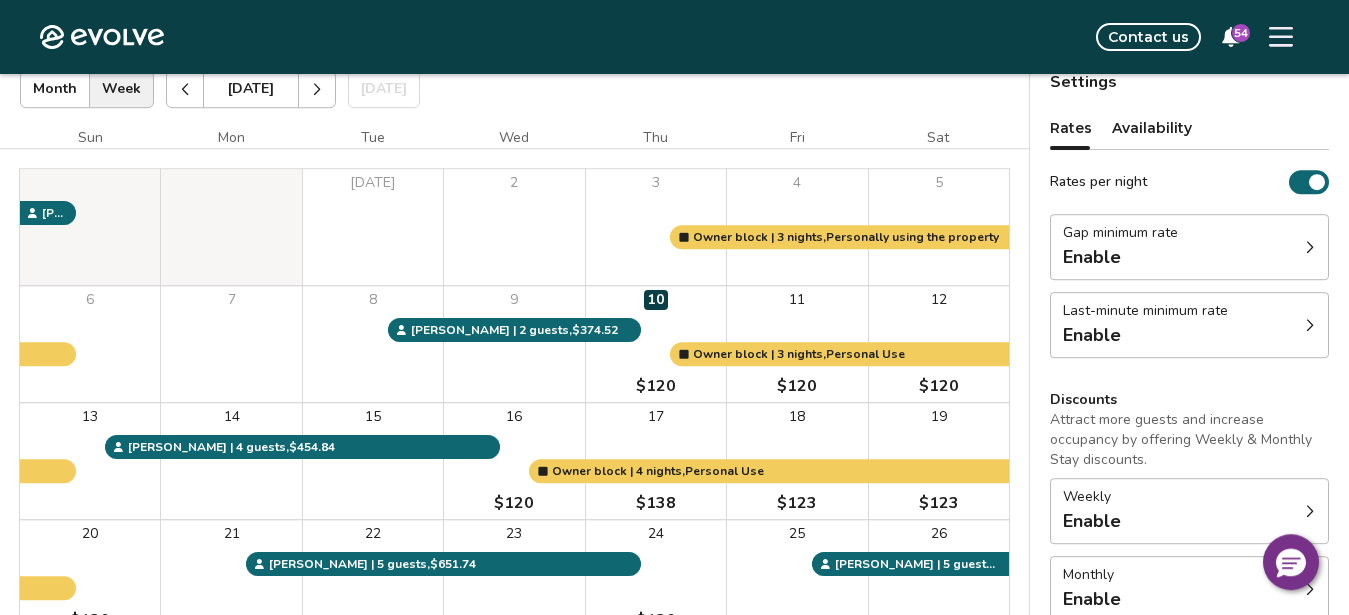 scroll, scrollTop: 147, scrollLeft: 0, axis: vertical 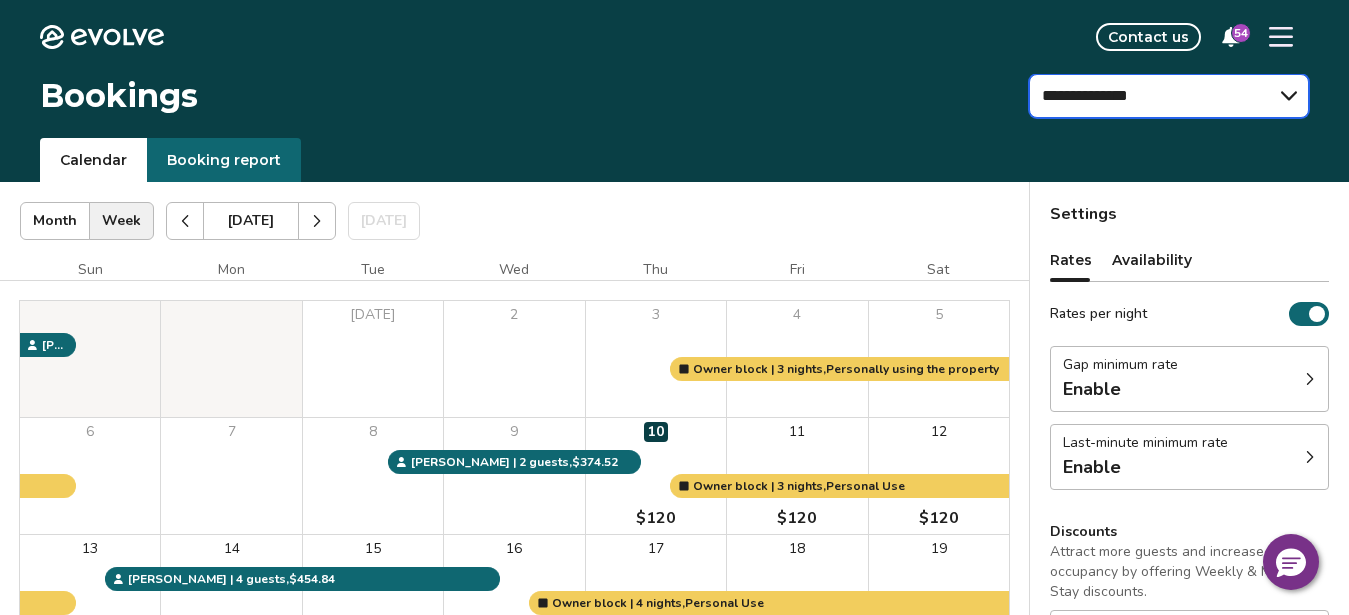 click on "**********" at bounding box center [1169, 96] 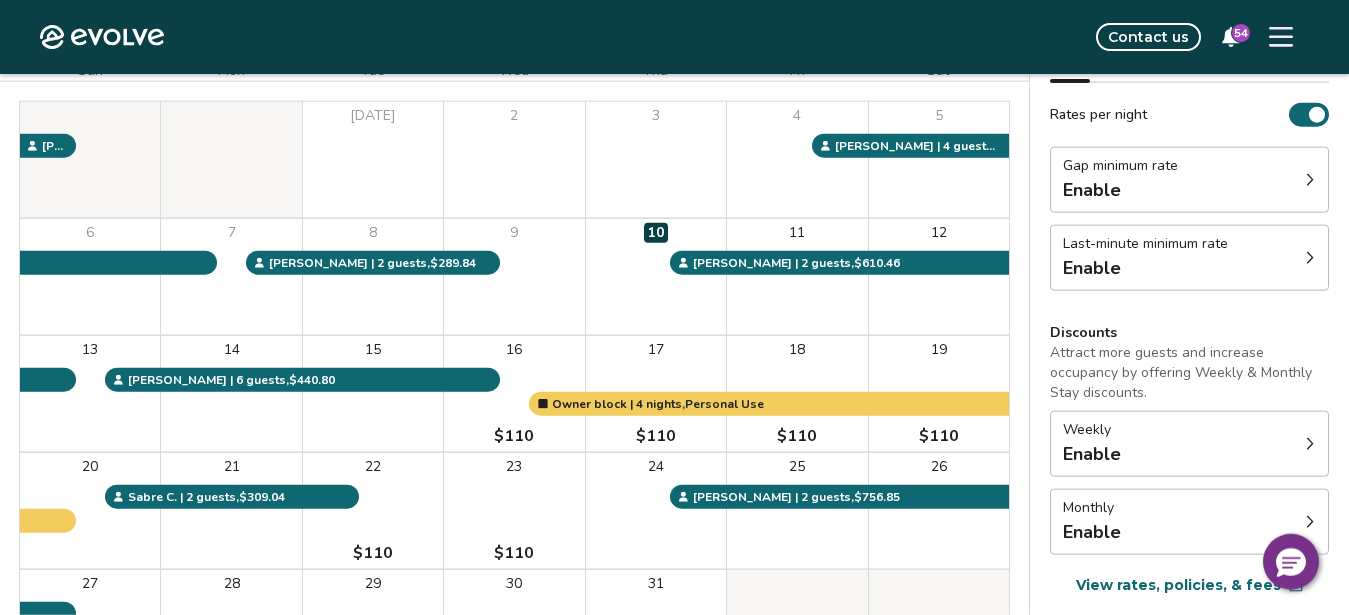 scroll, scrollTop: 201, scrollLeft: 0, axis: vertical 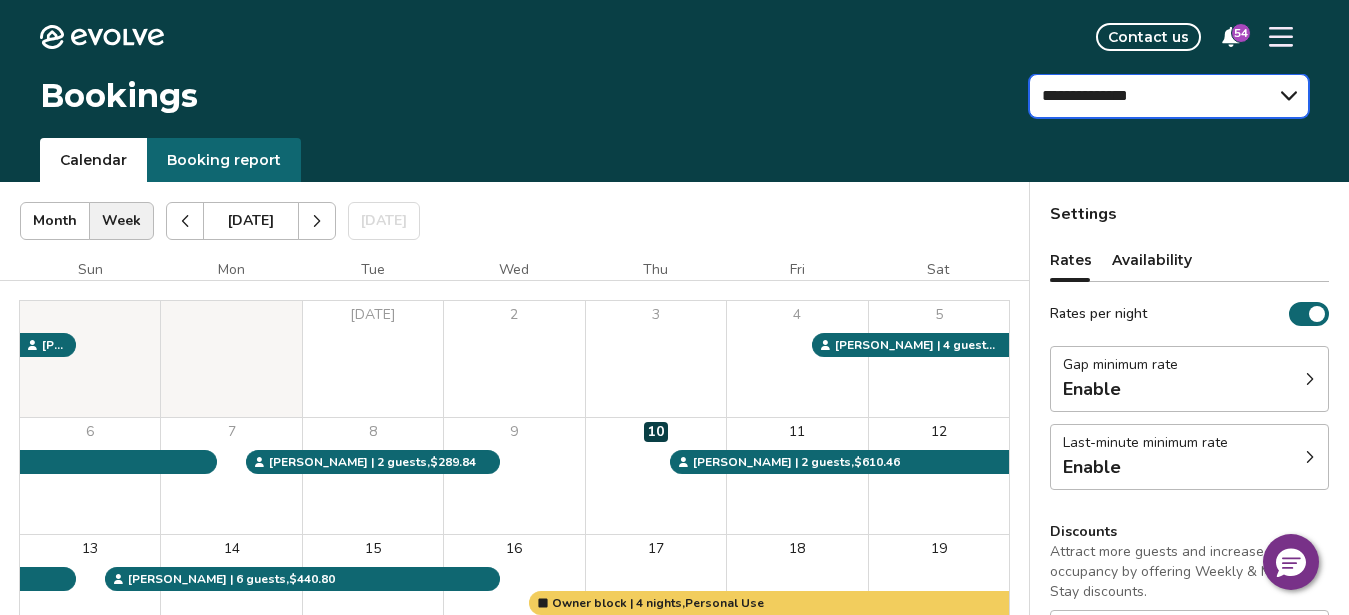 click on "**********" at bounding box center [1169, 96] 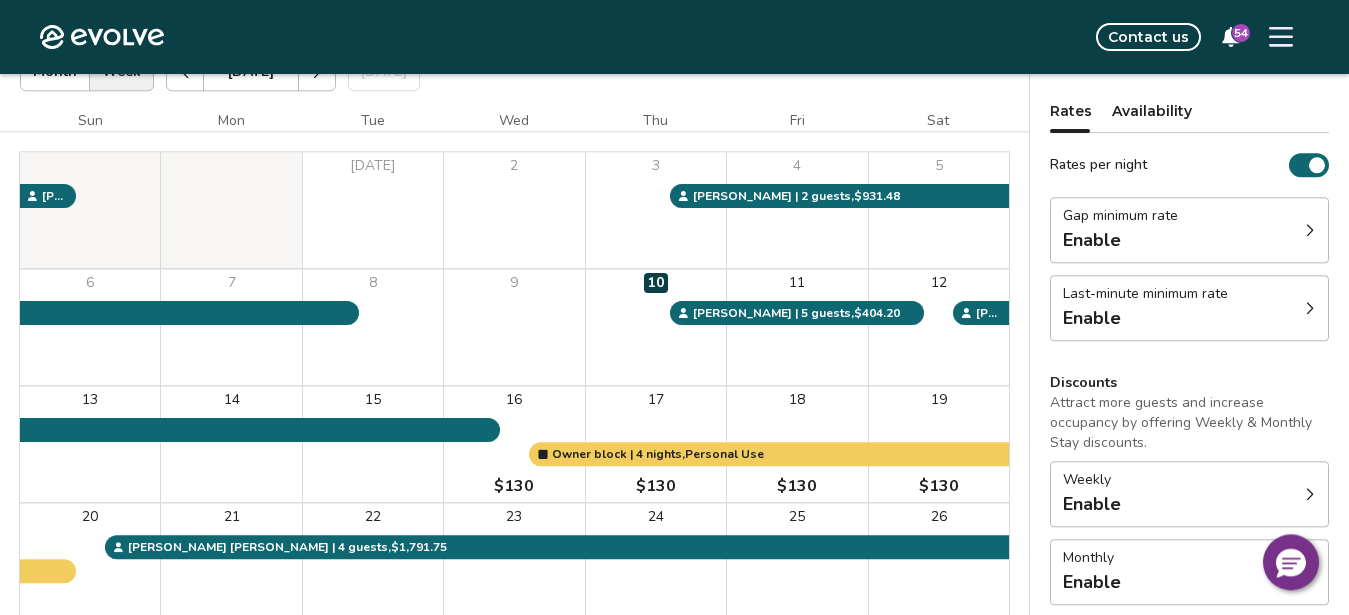 scroll, scrollTop: 150, scrollLeft: 0, axis: vertical 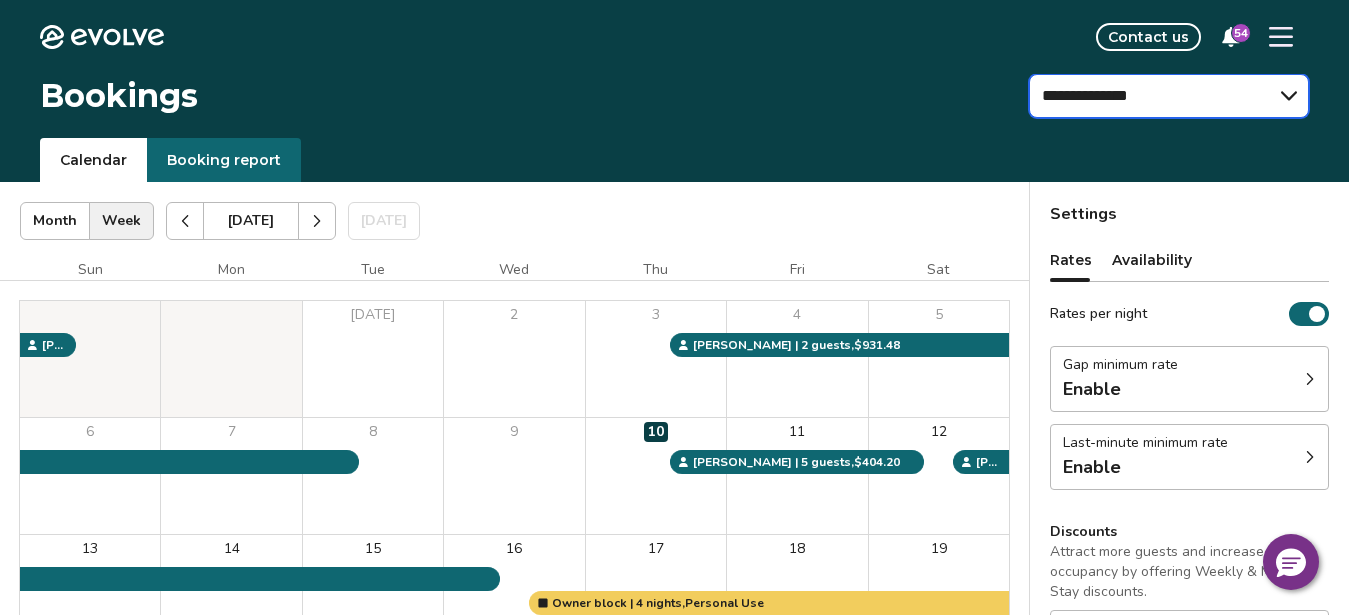 click on "**********" at bounding box center [1169, 96] 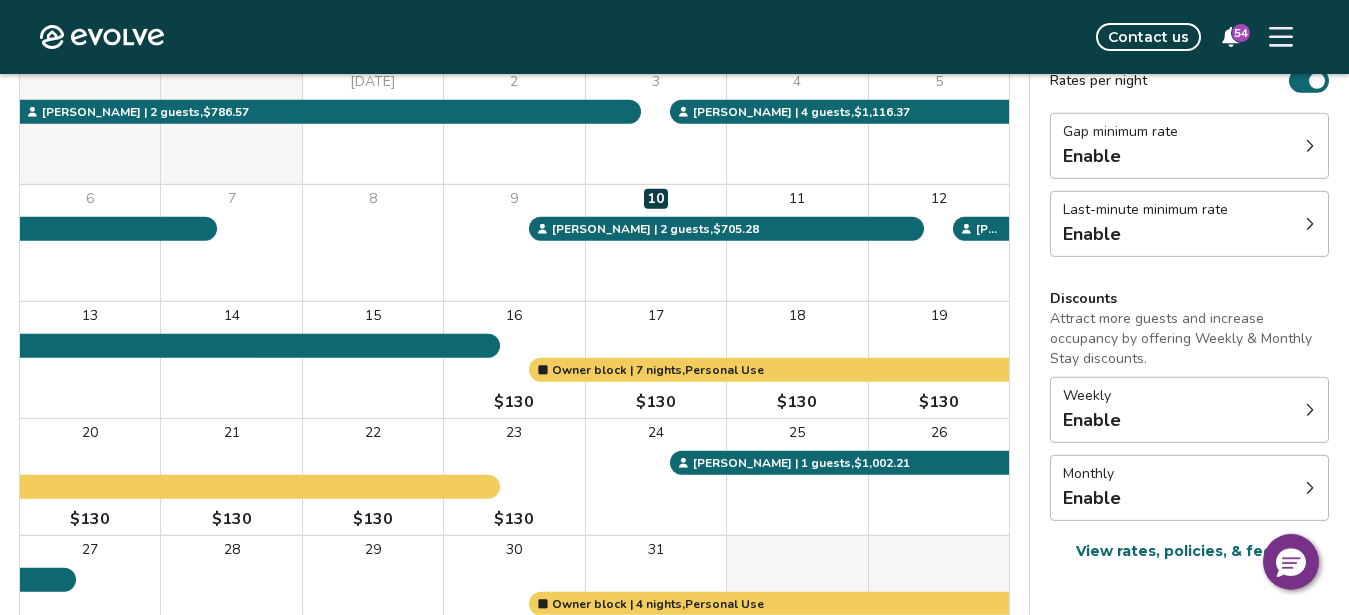 scroll, scrollTop: 235, scrollLeft: 0, axis: vertical 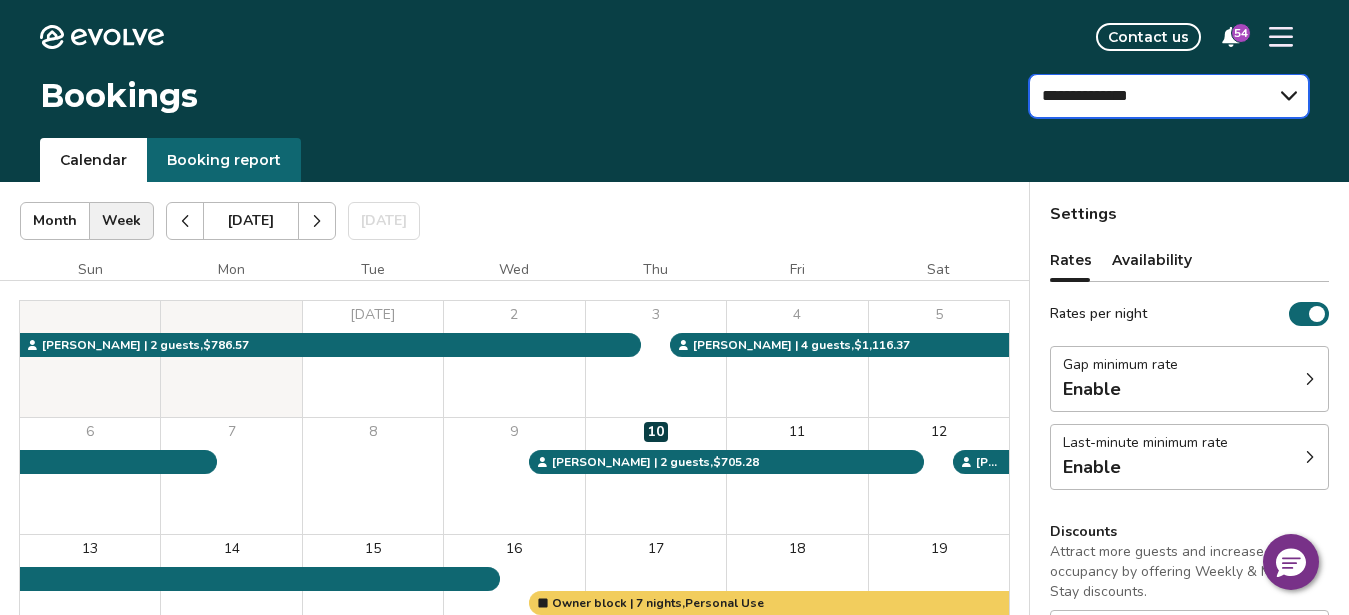 click on "**********" at bounding box center [1169, 96] 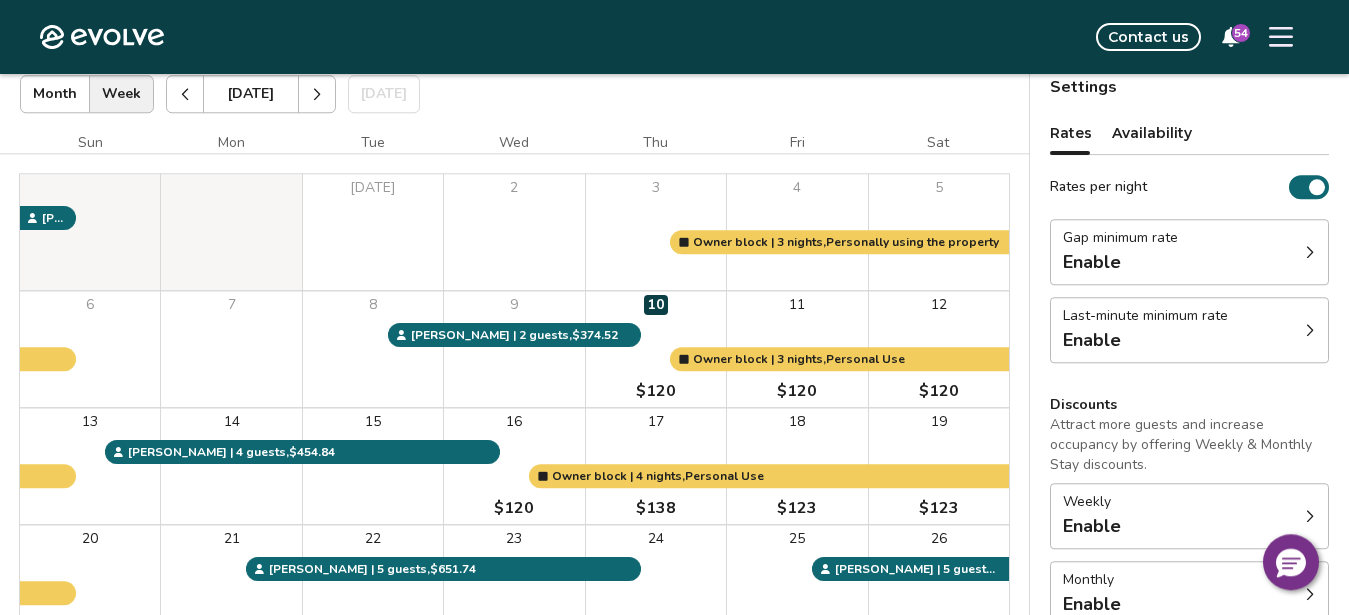 scroll, scrollTop: 128, scrollLeft: 0, axis: vertical 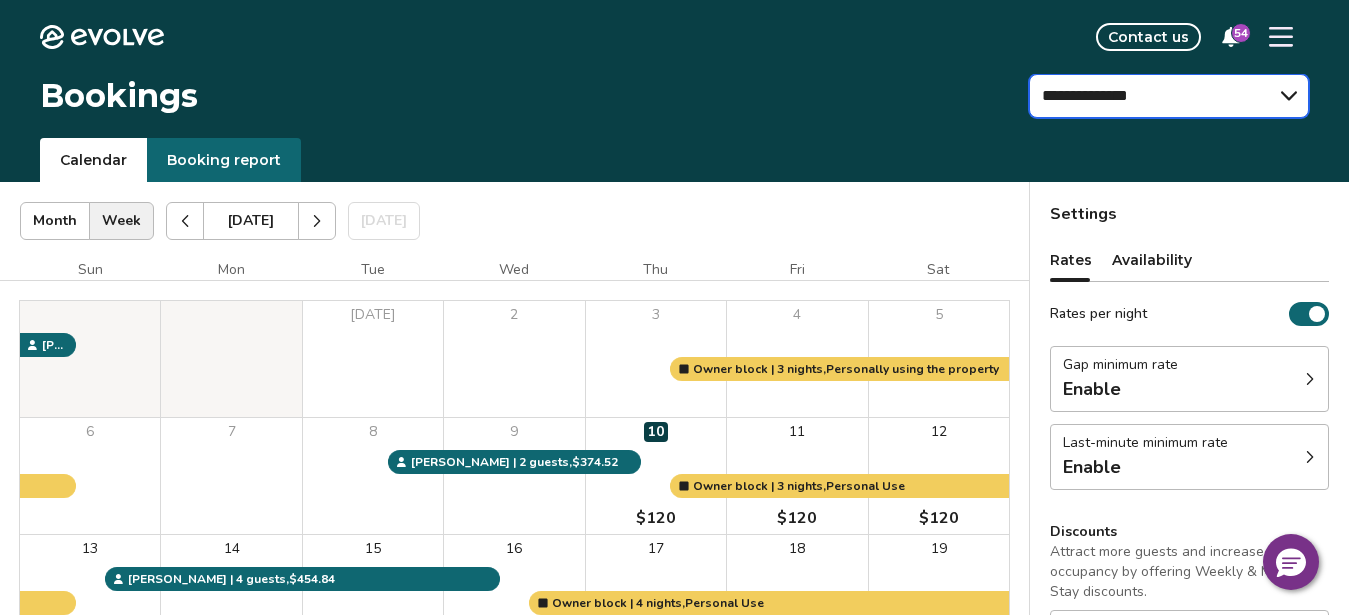 click on "**********" at bounding box center (1169, 96) 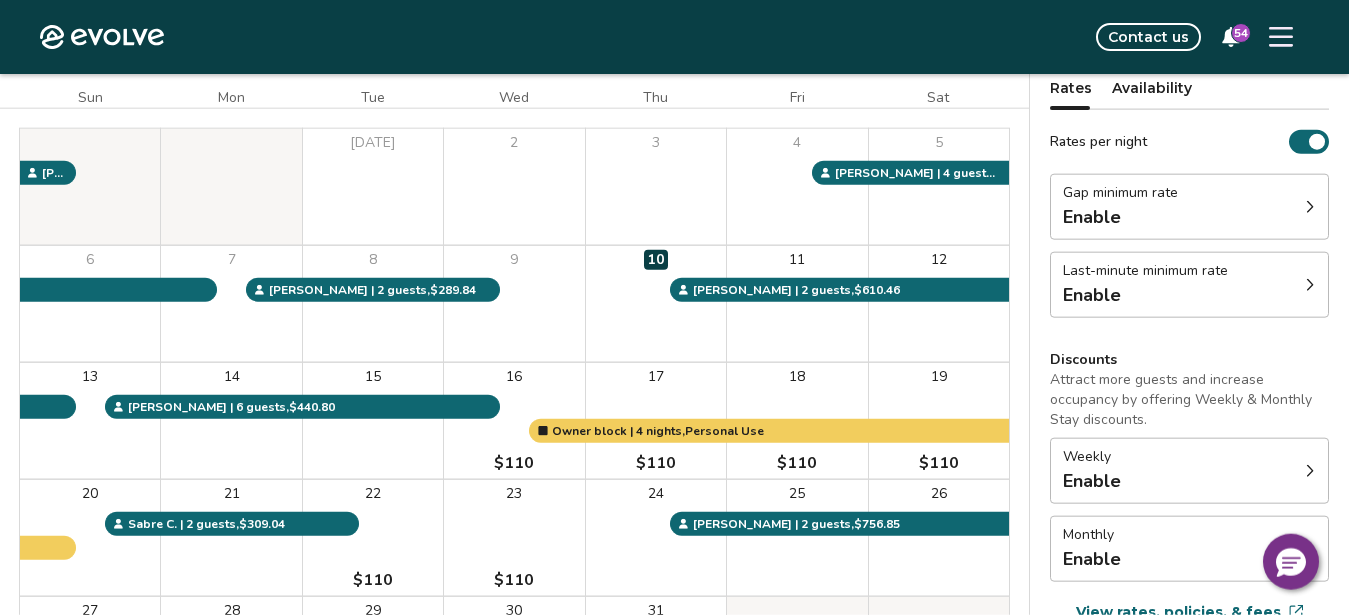 scroll, scrollTop: 176, scrollLeft: 0, axis: vertical 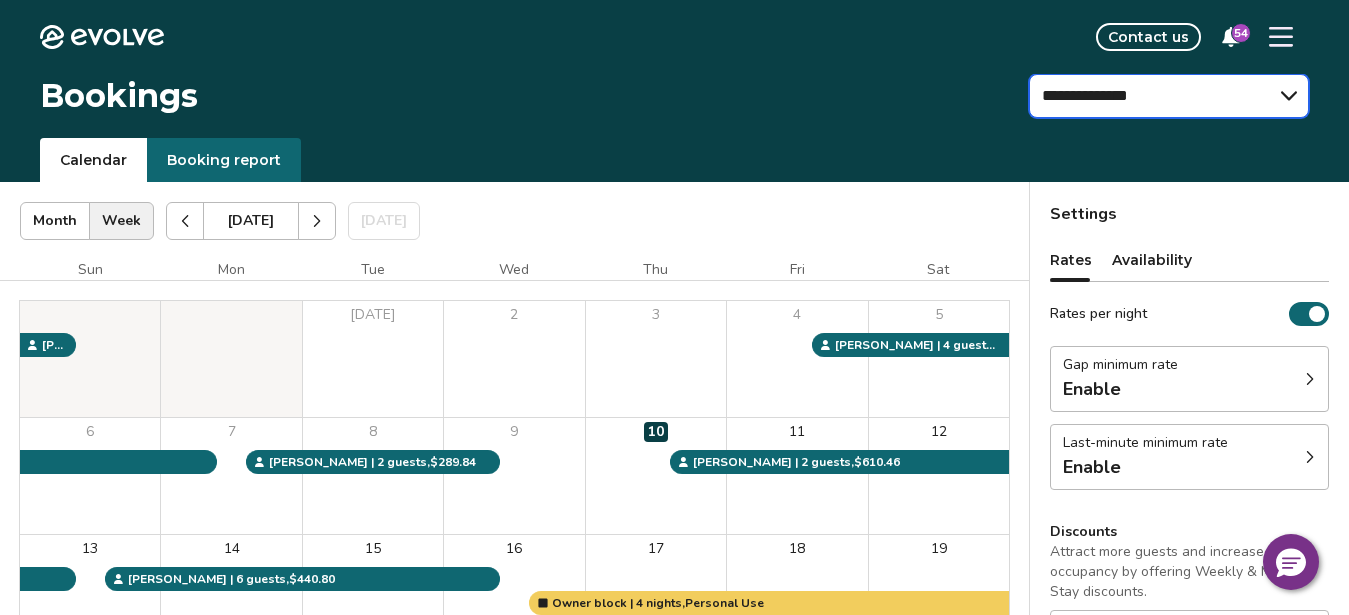 click on "**********" at bounding box center (1169, 96) 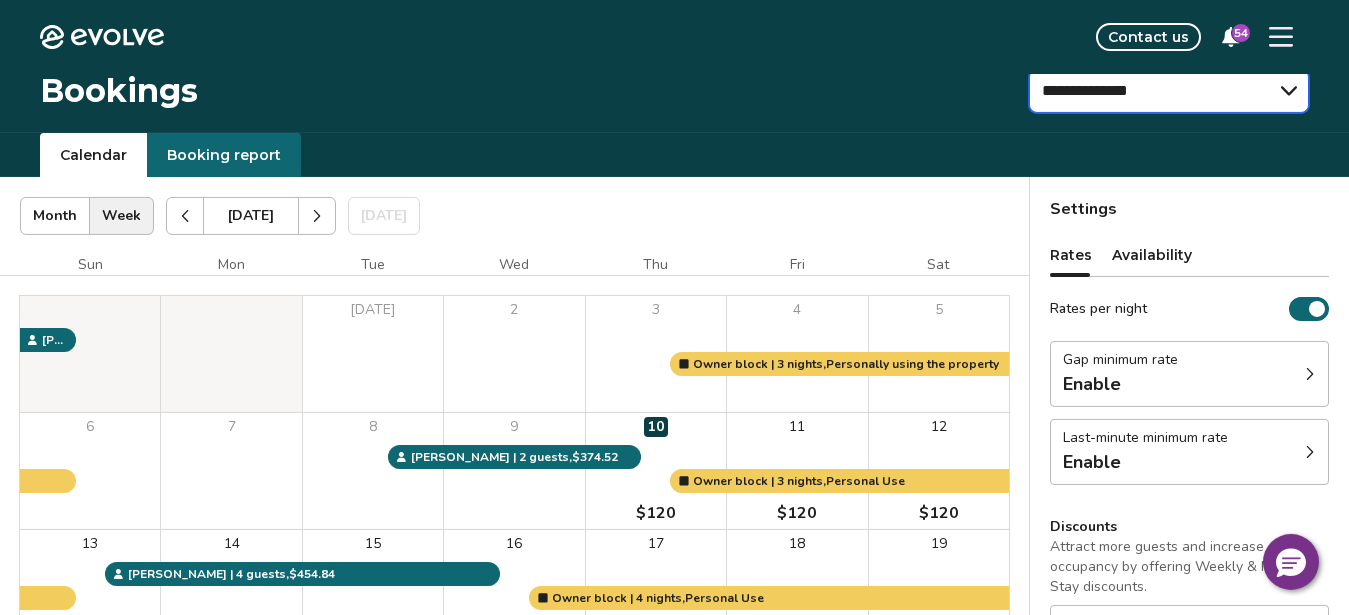 scroll, scrollTop: 0, scrollLeft: 0, axis: both 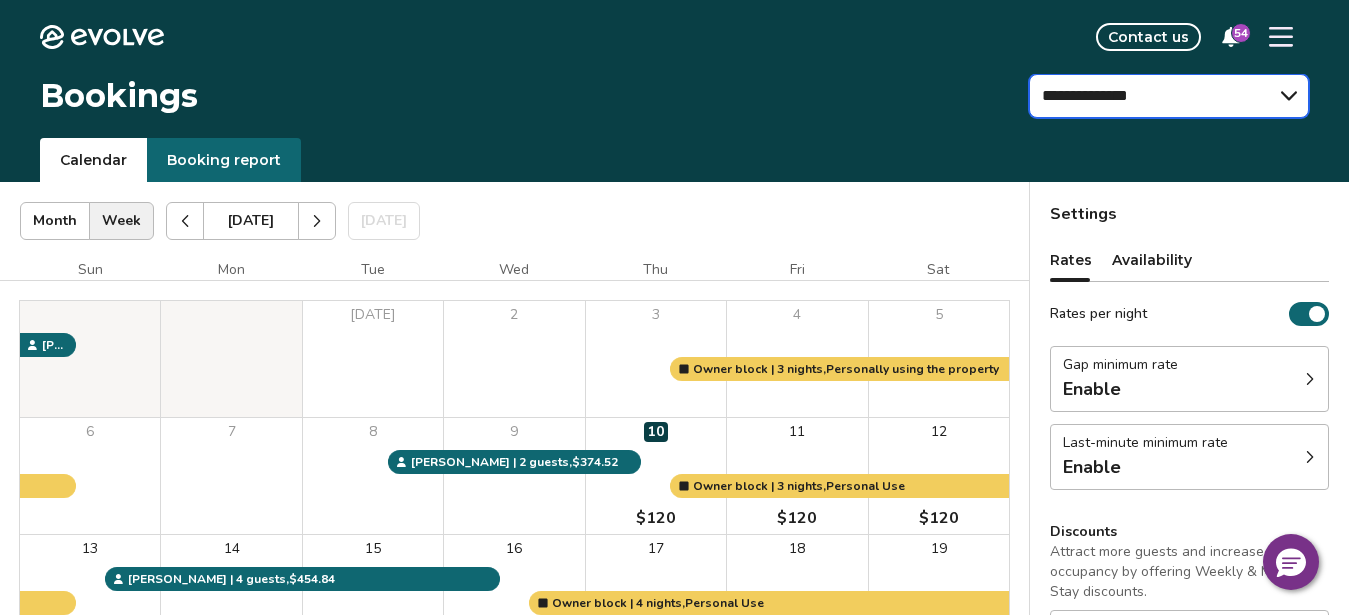 click on "**********" at bounding box center [1169, 96] 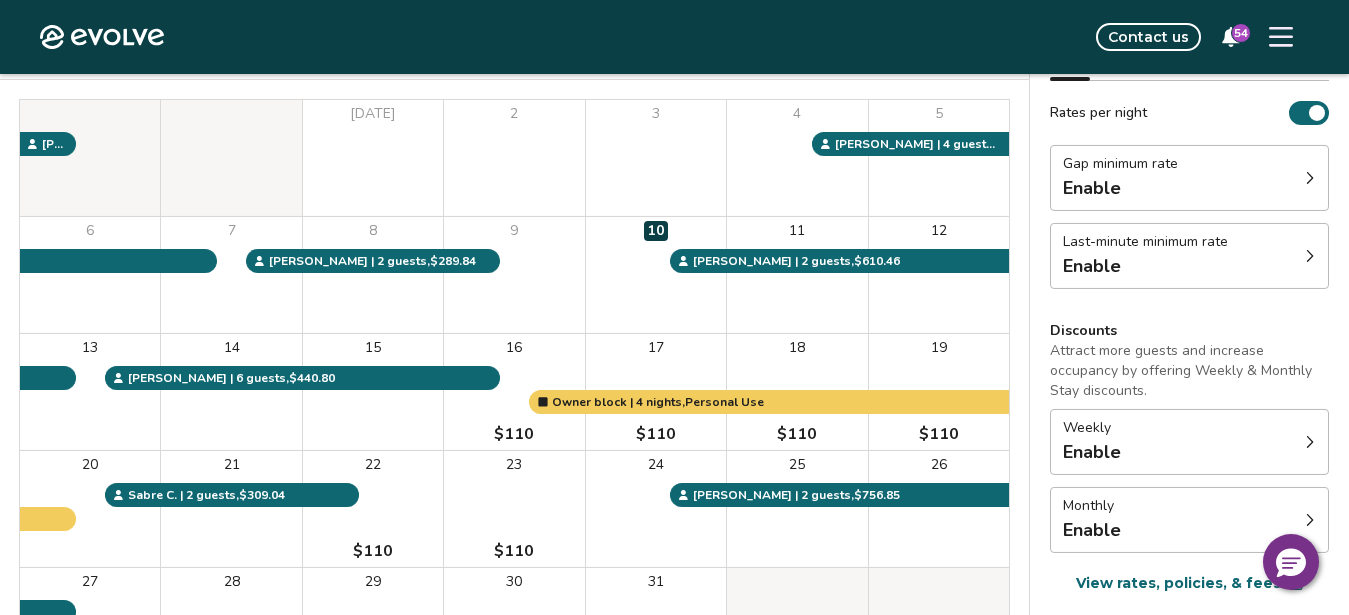 scroll, scrollTop: 206, scrollLeft: 0, axis: vertical 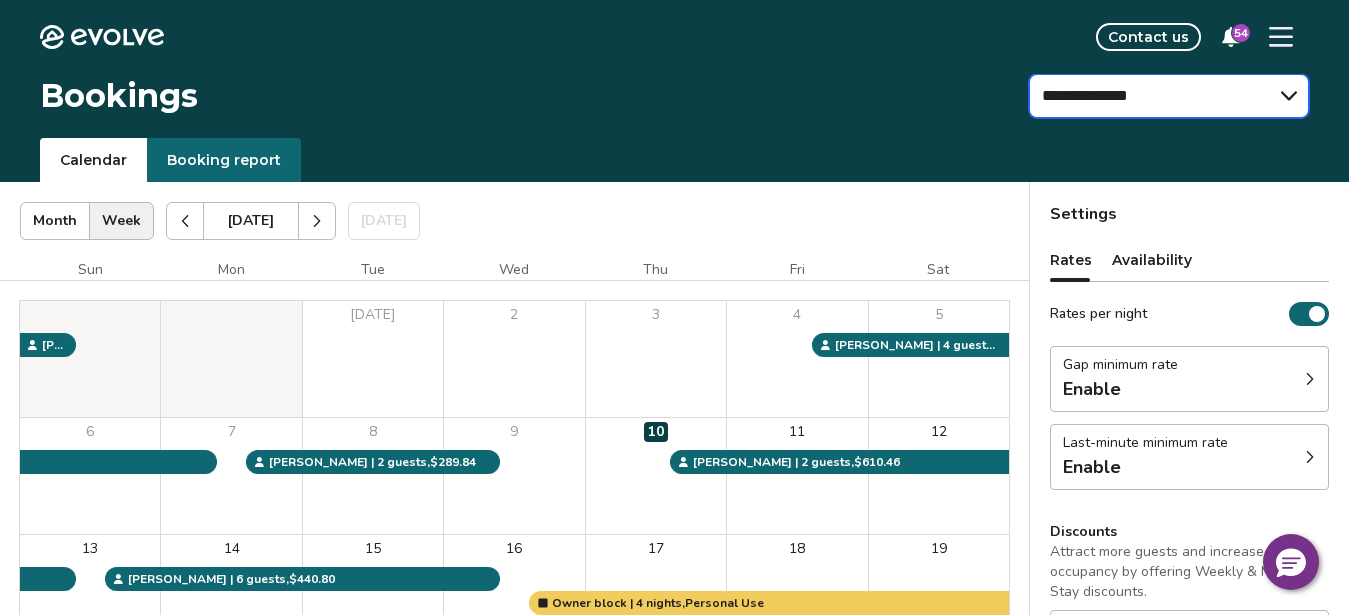 click on "**********" at bounding box center [1169, 96] 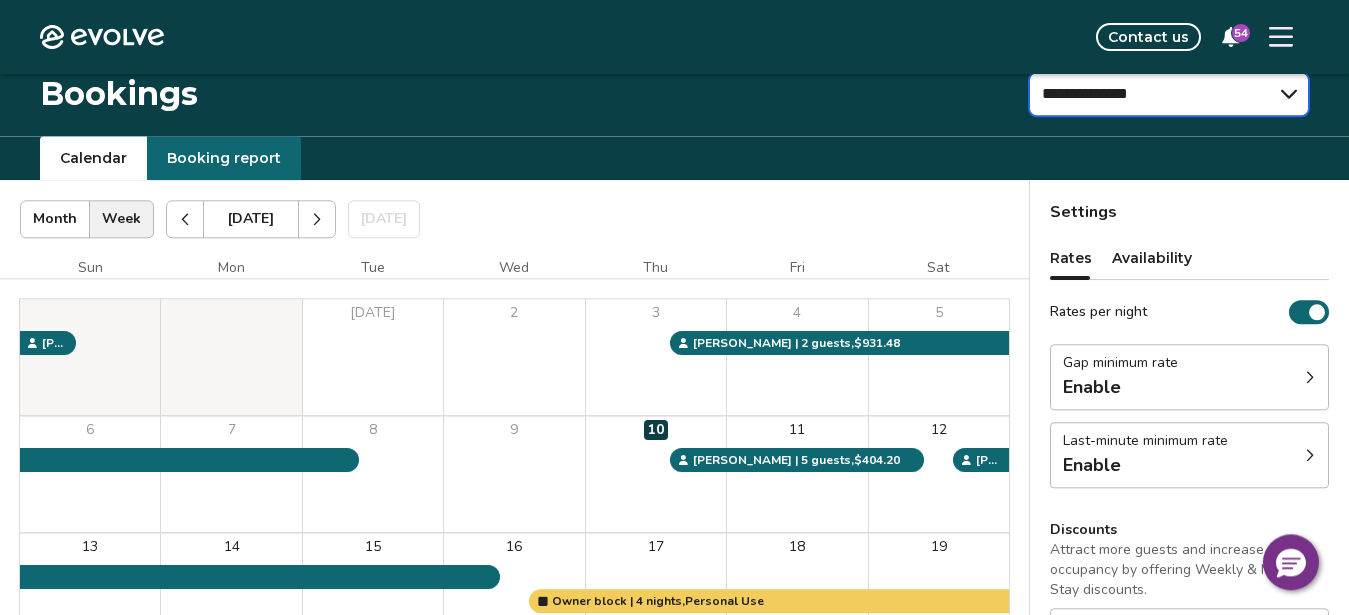 scroll, scrollTop: 0, scrollLeft: 0, axis: both 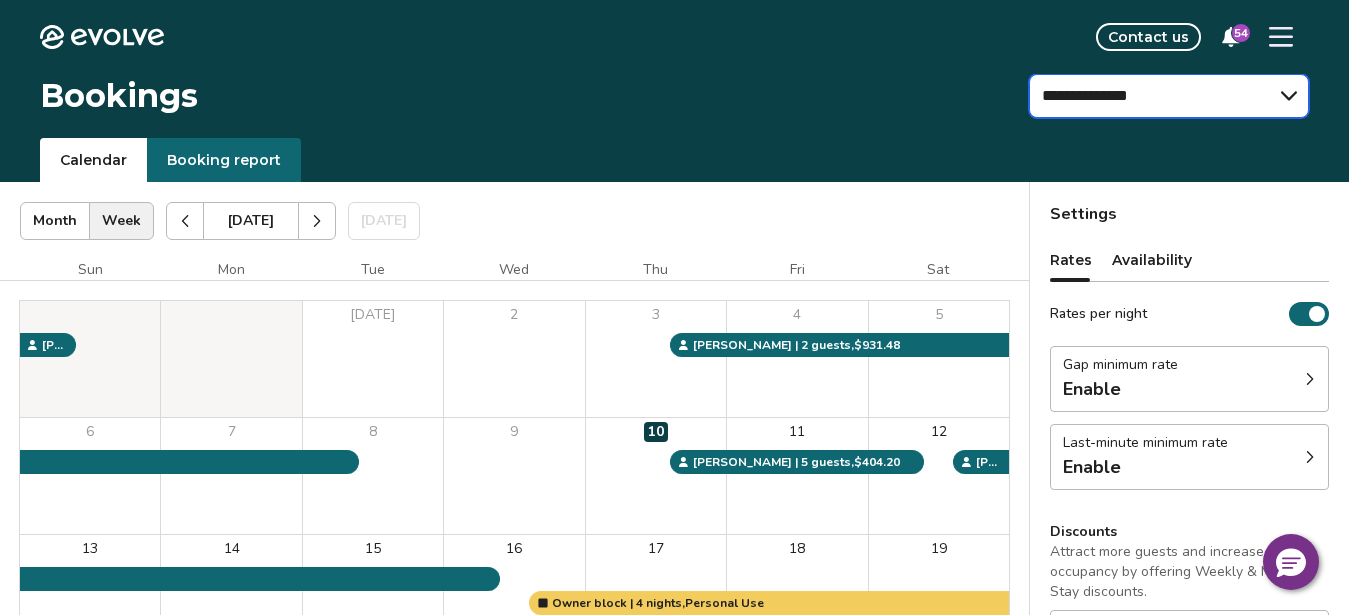 click on "**********" at bounding box center [1169, 96] 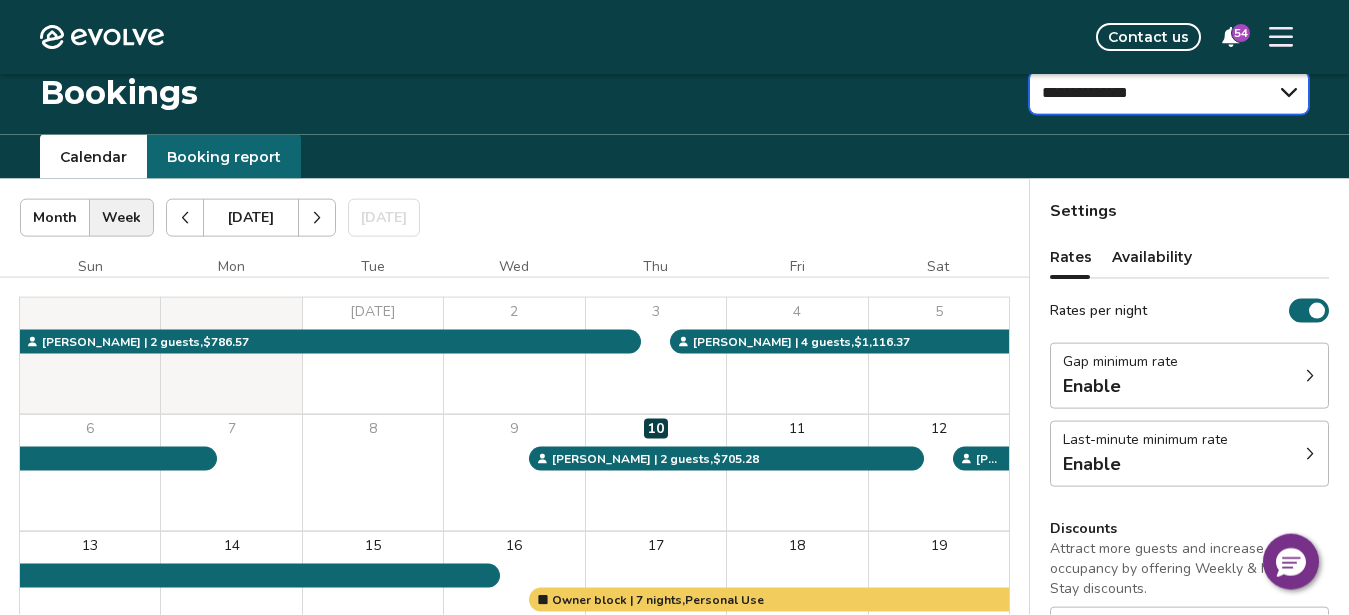 scroll, scrollTop: 0, scrollLeft: 0, axis: both 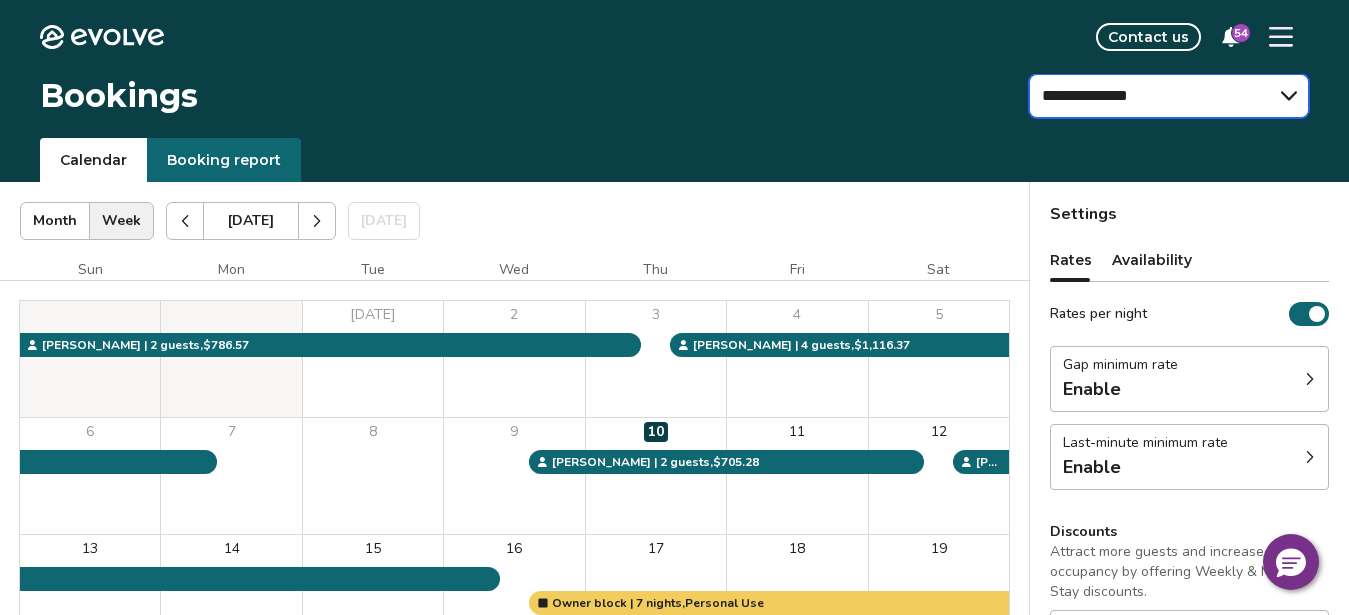 click on "**********" at bounding box center [1169, 96] 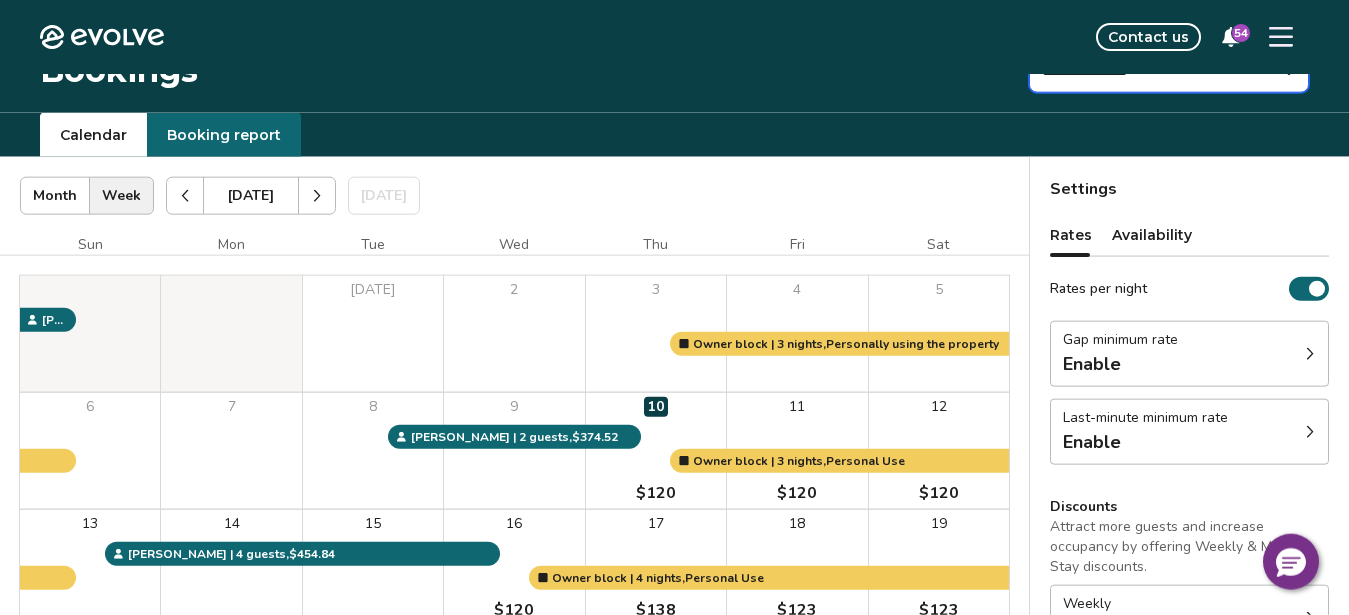 scroll, scrollTop: 0, scrollLeft: 0, axis: both 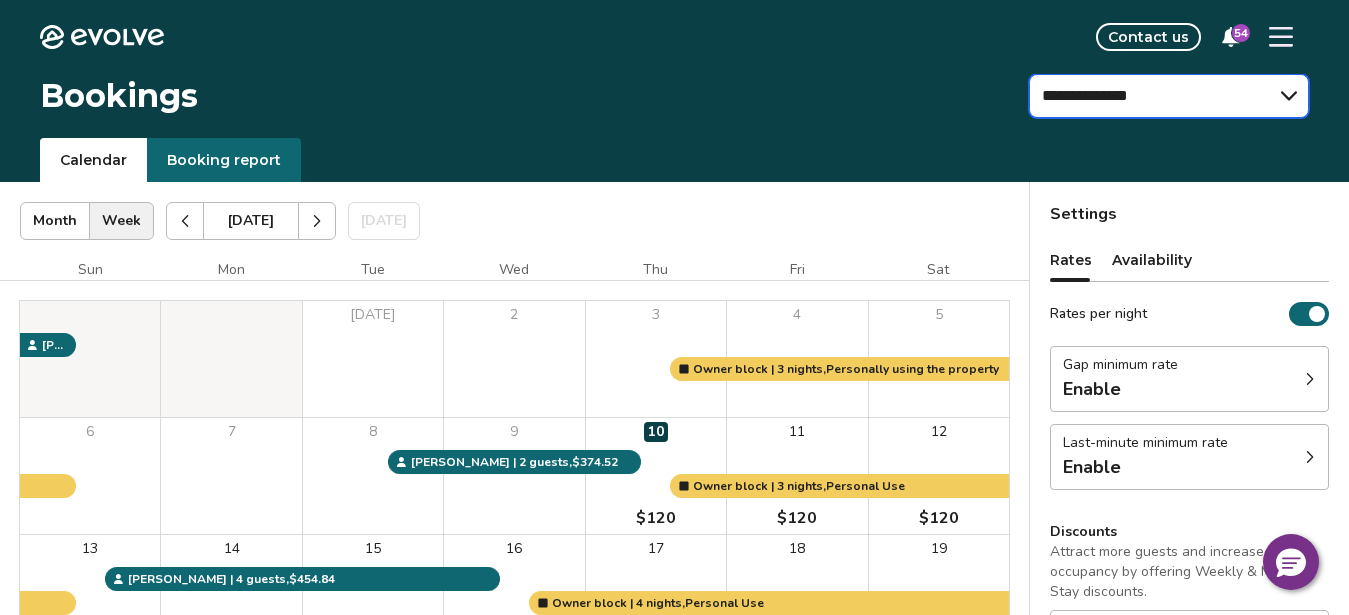 click on "**********" at bounding box center [1169, 96] 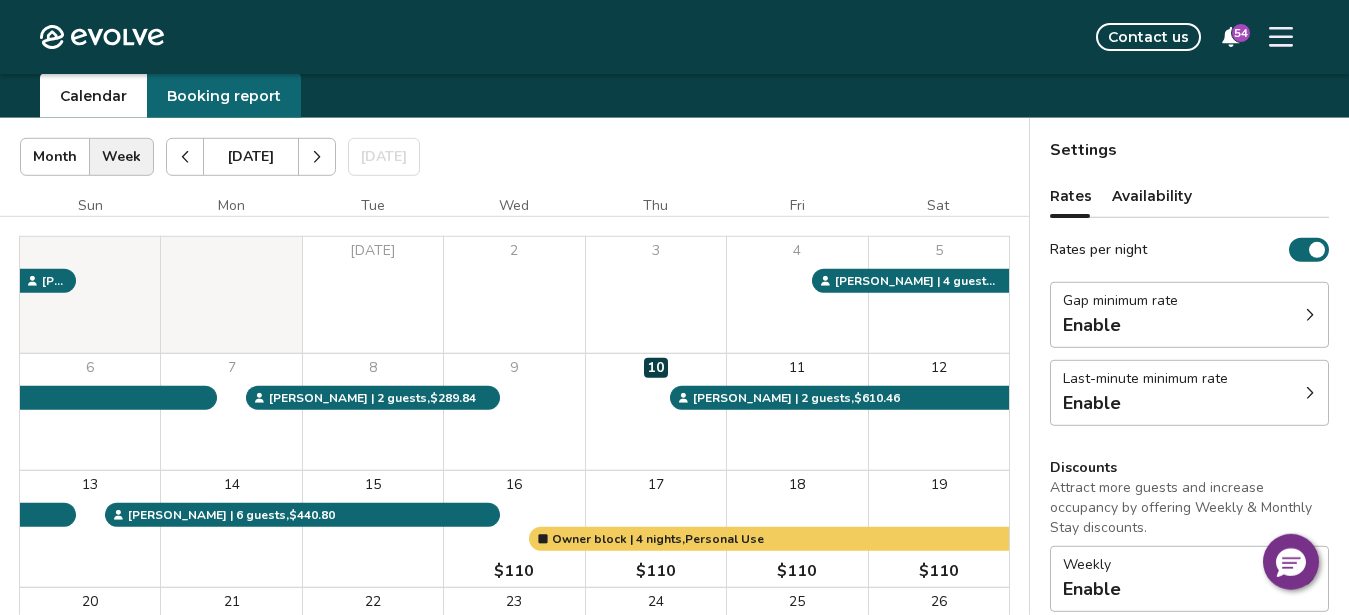 scroll, scrollTop: 0, scrollLeft: 0, axis: both 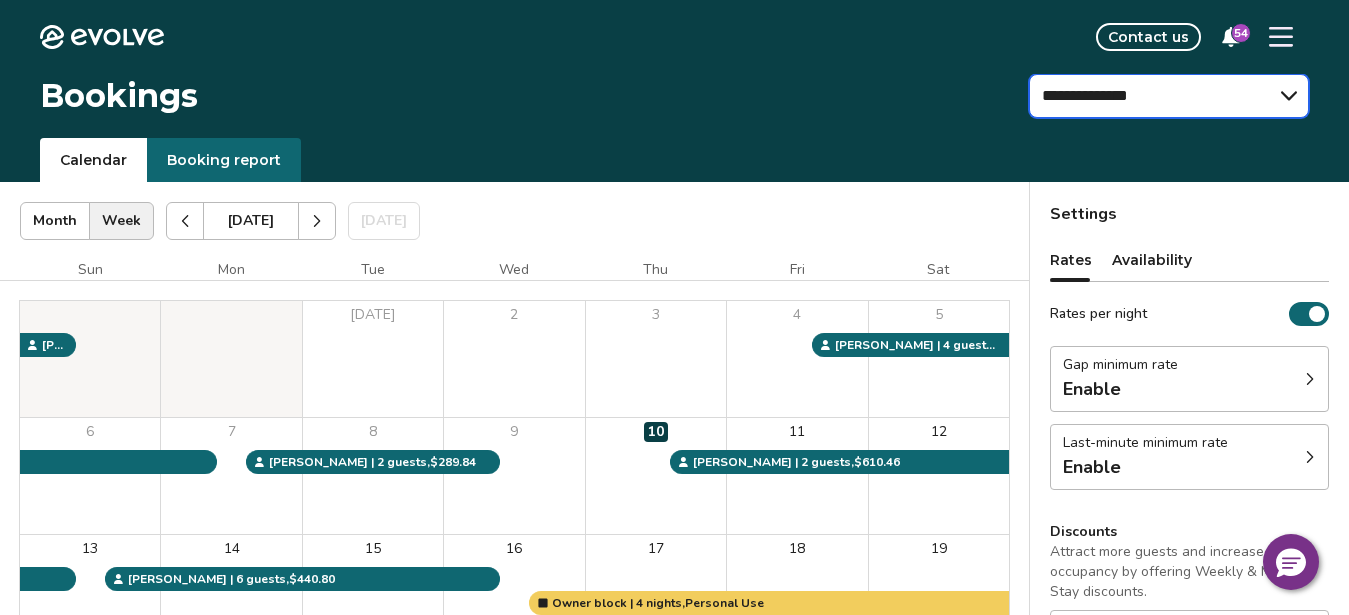 click on "**********" at bounding box center (1169, 96) 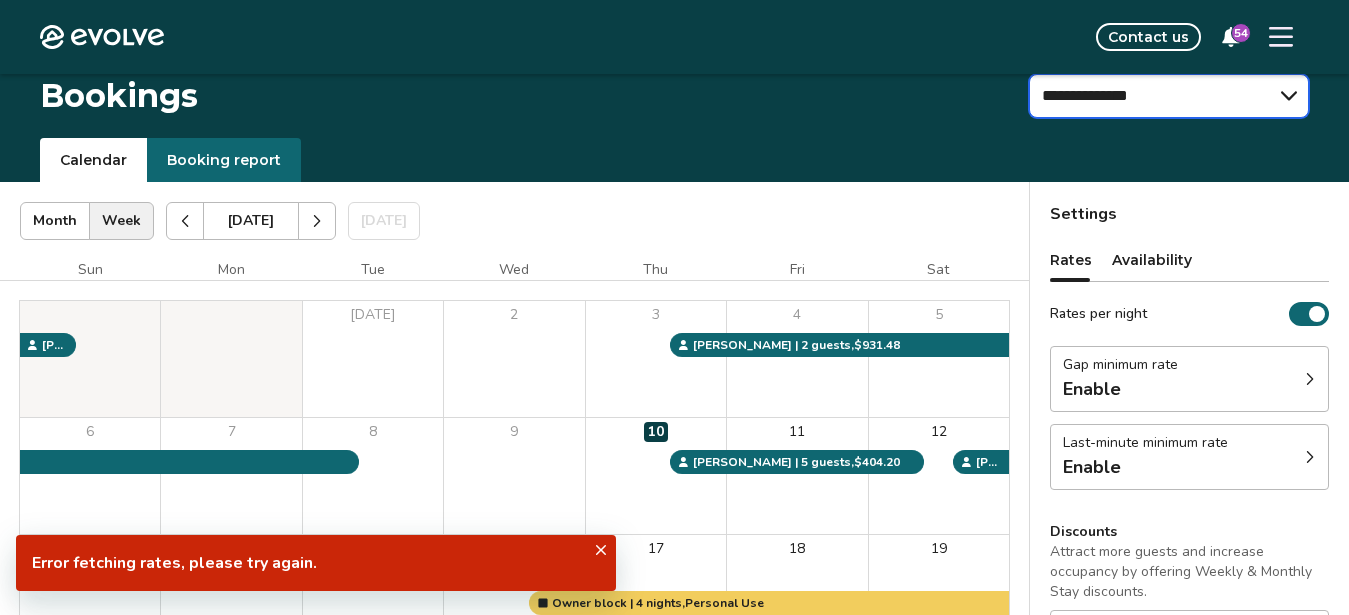scroll, scrollTop: 27, scrollLeft: 0, axis: vertical 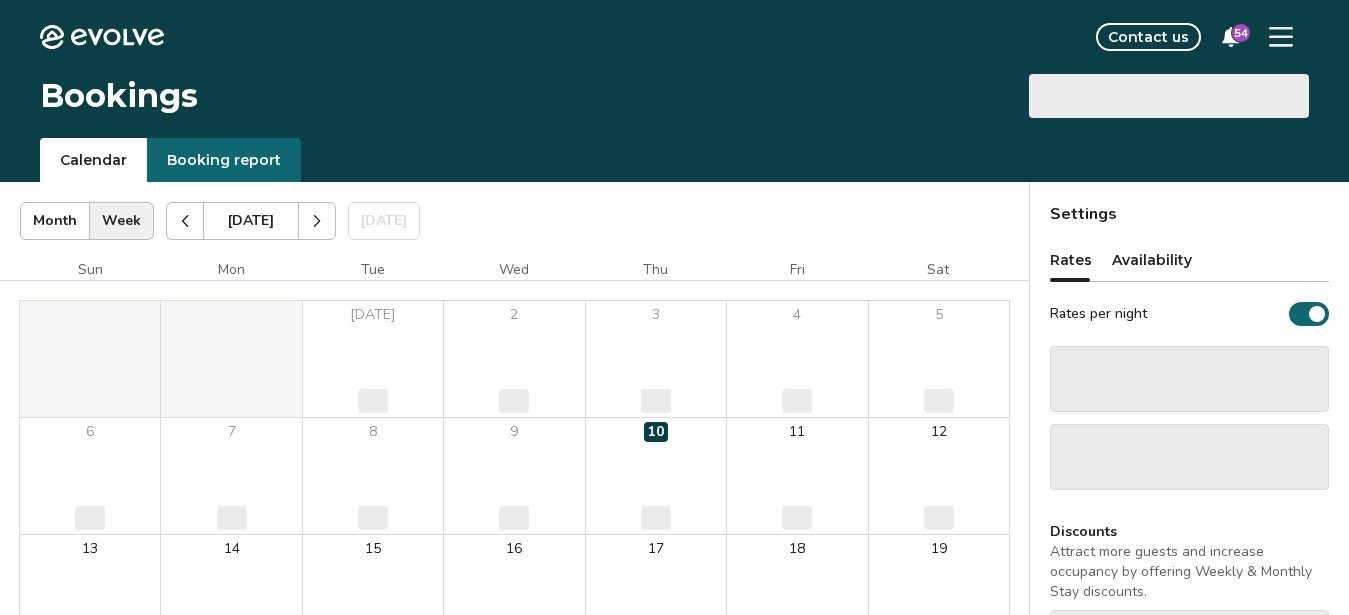 select on "**********" 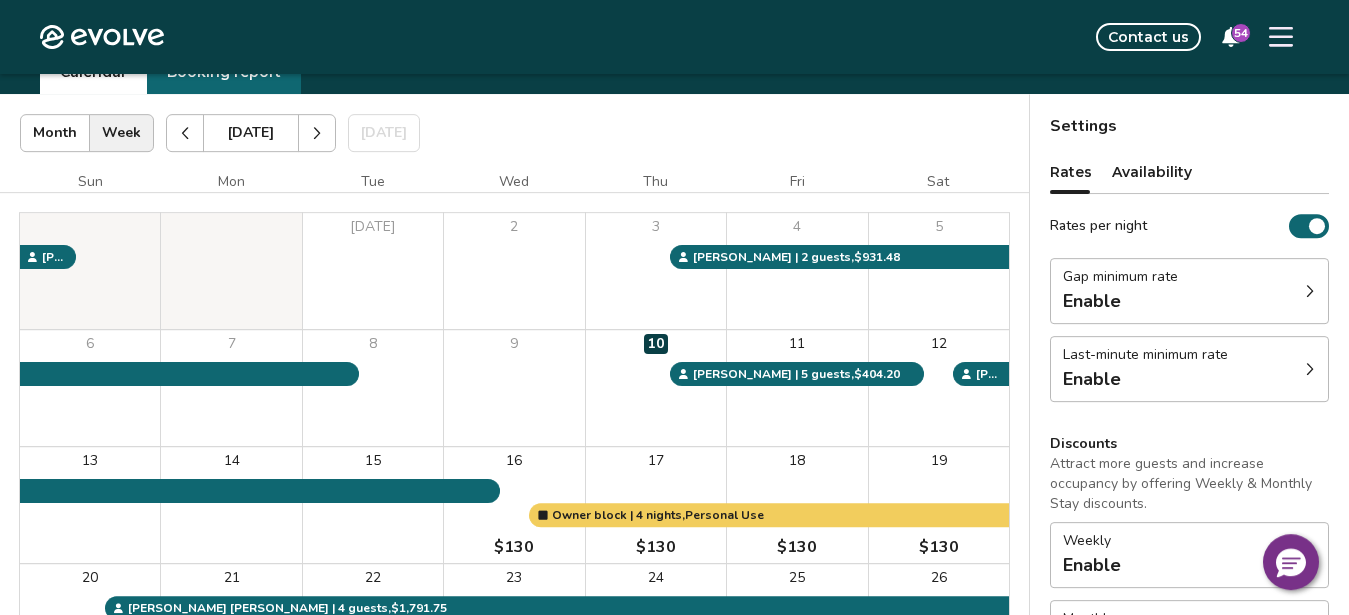 scroll, scrollTop: 90, scrollLeft: 0, axis: vertical 